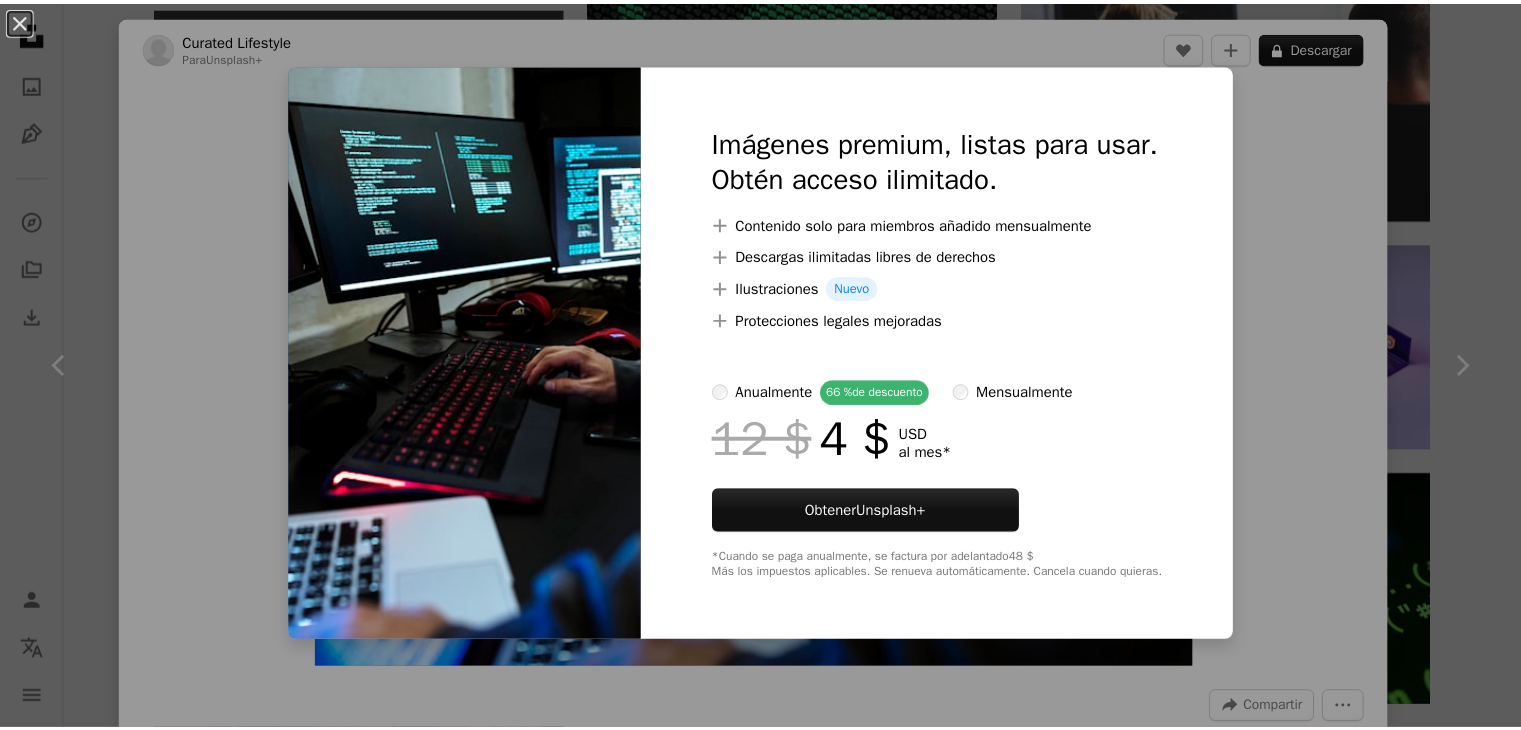 scroll, scrollTop: 2894, scrollLeft: 0, axis: vertical 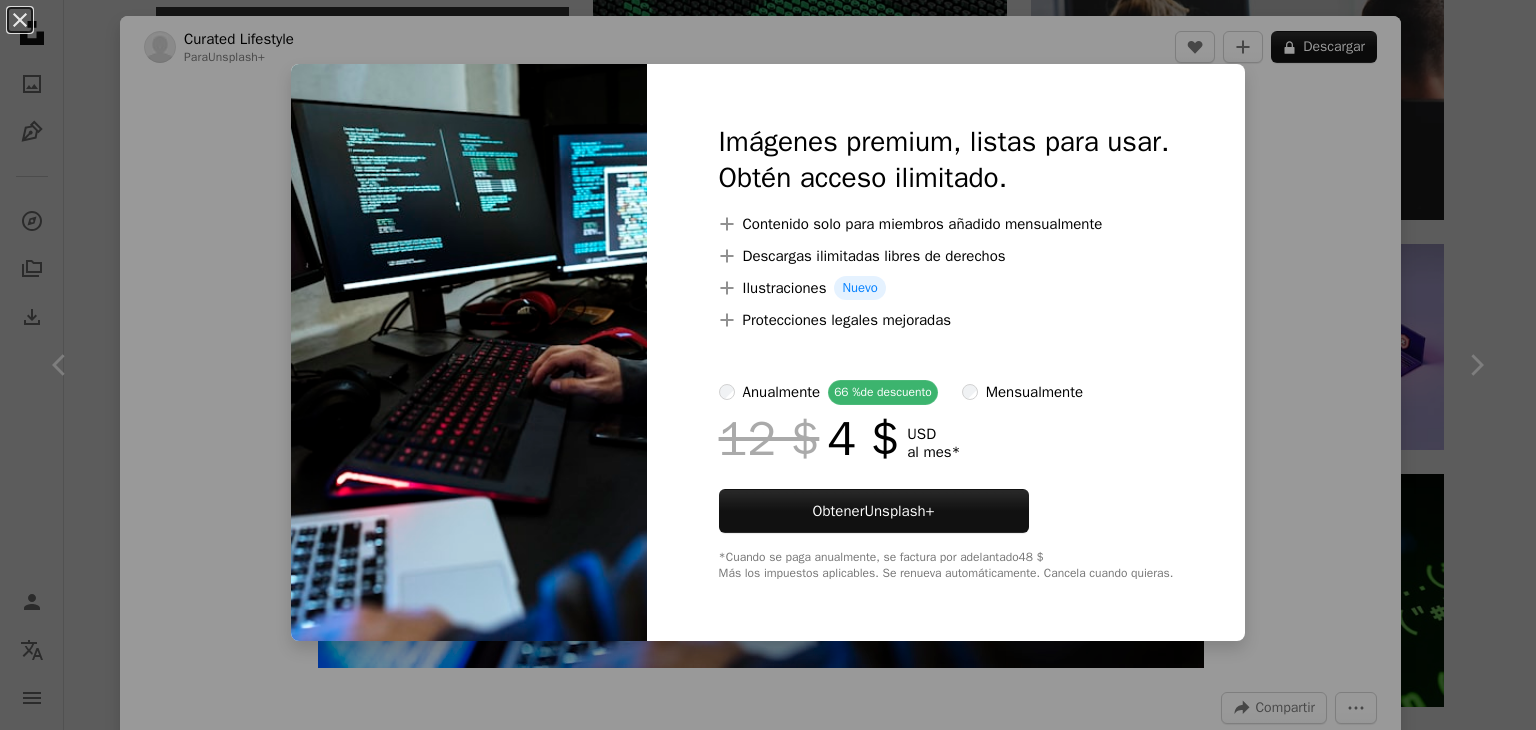 click on "An X shape Imágenes premium, listas para usar. Obtén acceso ilimitado. A plus sign Contenido solo para miembros añadido mensualmente A plus sign Descargas ilimitadas libres de derechos A plus sign Ilustraciones  Nuevo A plus sign Protecciones legales mejoradas anualmente 66 %  de descuento mensualmente 12 $   4 $ USD al mes * Obtener  Unsplash+ *Cuando se paga anualmente, se factura por adelantado  48 $ Más los impuestos aplicables. Se renueva automáticamente. Cancela cuando quieras." at bounding box center [768, 365] 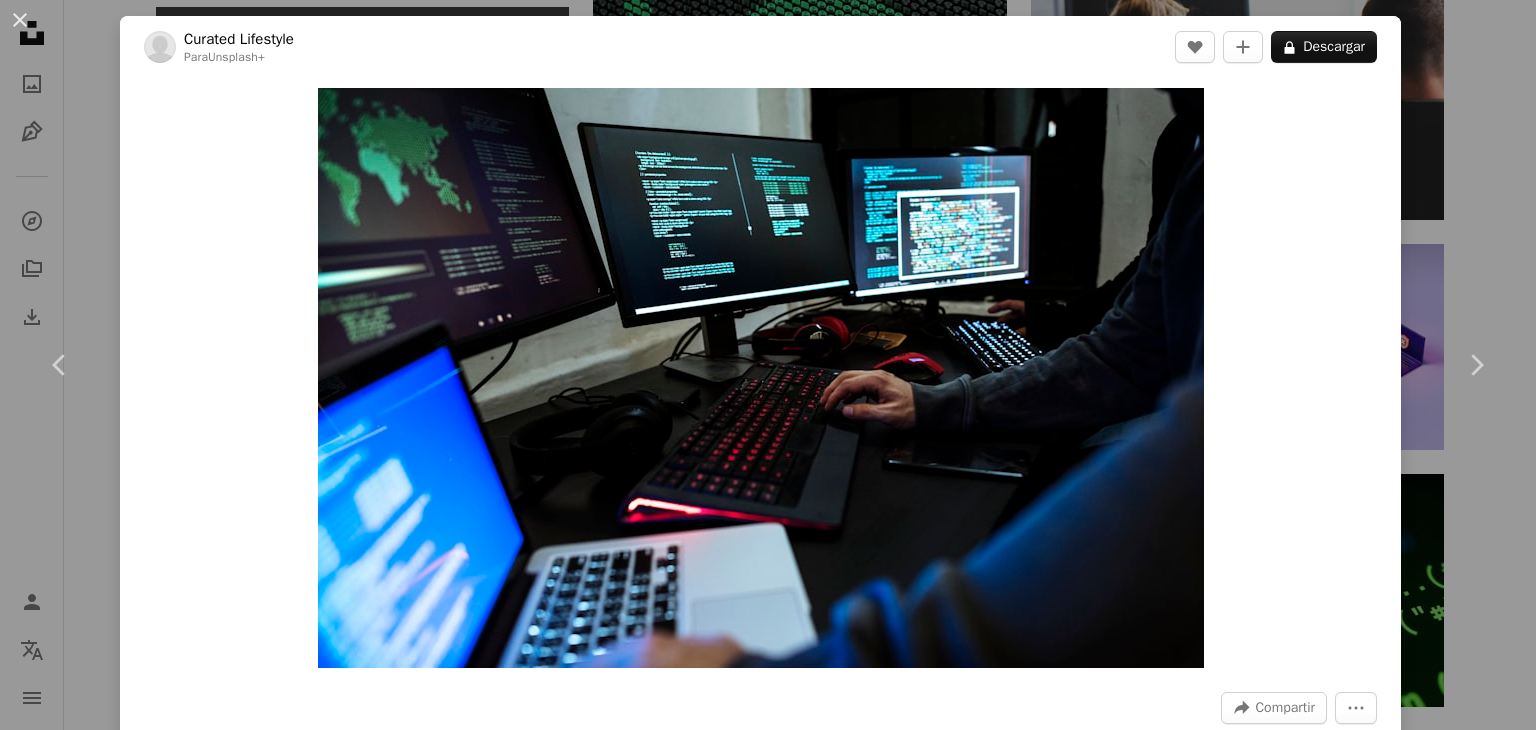 click on "An X shape Chevron left Chevron right Curated Lifestyle Para Unsplash+ A heart A plus sign A lock Descargar Zoom in A forward-right arrow Compartir More Actions Calendar outlined Publicado el 13 de agosto de 2024 Safety Con la Licencia Unsplash+ Tecnología ordenador codificación fotografía Tailandia Internet seguridad realidad virtual horizontal identidad red informática ladrón suplantación de identidad cortafuegos hacker informático Robo de identidad Servidor de red lenguaje de programación delito informático Imágenes de dominio público Imágenes relacionadas Plus sign for Unsplash+ A heart A plus sign Getty Images Para Unsplash+ A lock Descargar Plus sign for Unsplash+ A heart A plus sign Polina Kuzovkova Para Unsplash+ A lock Descargar Plus sign for Unsplash+ A heart A plus sign Getty Images Para Unsplash+ A lock Descargar Plus sign for Unsplash+ A heart A plus sign Alim Para Unsplash+ A lock Descargar Plus sign for Unsplash+ A heart A plus sign Getty Images Para Unsplash+ A lock A heart" at bounding box center [768, 365] 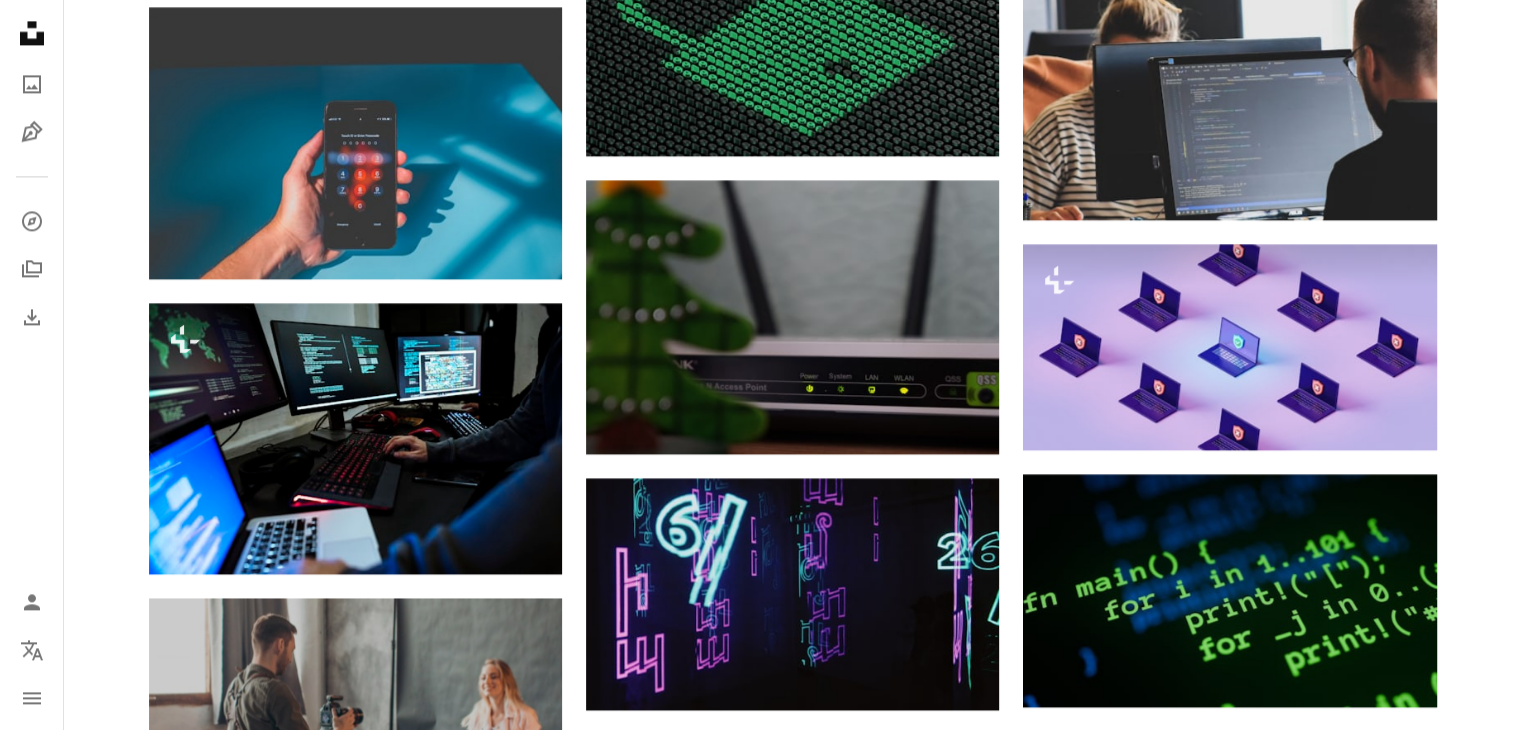 click at bounding box center [1229, 893] 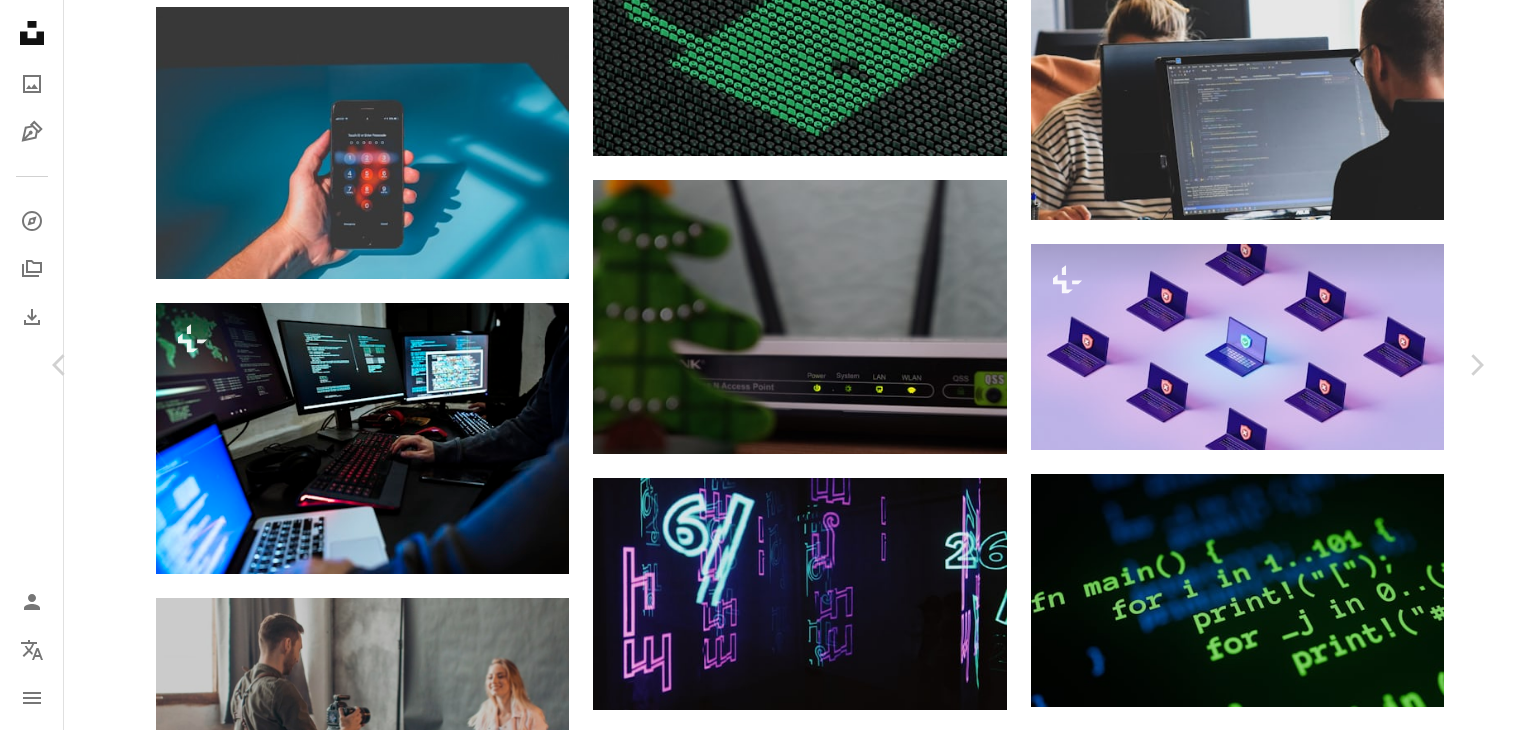 click on "An X shape Chevron left Chevron right Michael Dziedzic lazycreekimages A heart A plus sign Descargar gratis Chevron down Zoom in Visualizaciones 23.059.913 Descargas 247.039 Presentado en Tecnología A forward-right arrow Compartir Info icon Información More Actions A map marker Tyler, TX, USA Calendar outlined Publicado el 1 de febrero de 2020 Safety Uso gratuito bajo la Licencia Unsplash Tecnología rojo digital fondo abstracto textura Tecnología sitio web datos Estados Unidos electrónica hardware chip electronico tyler Imágenes gratuitas Explora imágenes premium relacionadas en iStock  |  Ahorra un 20 % con el código UNSPLASH20 Imágenes relacionadas A heart A plus sign Mathew Schwartz Arrow pointing down A heart A plus sign Magnus Engø Arrow pointing down Plus sign for Unsplash+ A heart A plus sign Getty Images Para  Unsplash+ A lock Descargar A heart A plus sign Tyler Daviaux Arrow pointing down Plus sign for Unsplash+ A heart A plus sign Paris Bilal Para  Unsplash+ A lock Descargar A heart" at bounding box center [768, 5392] 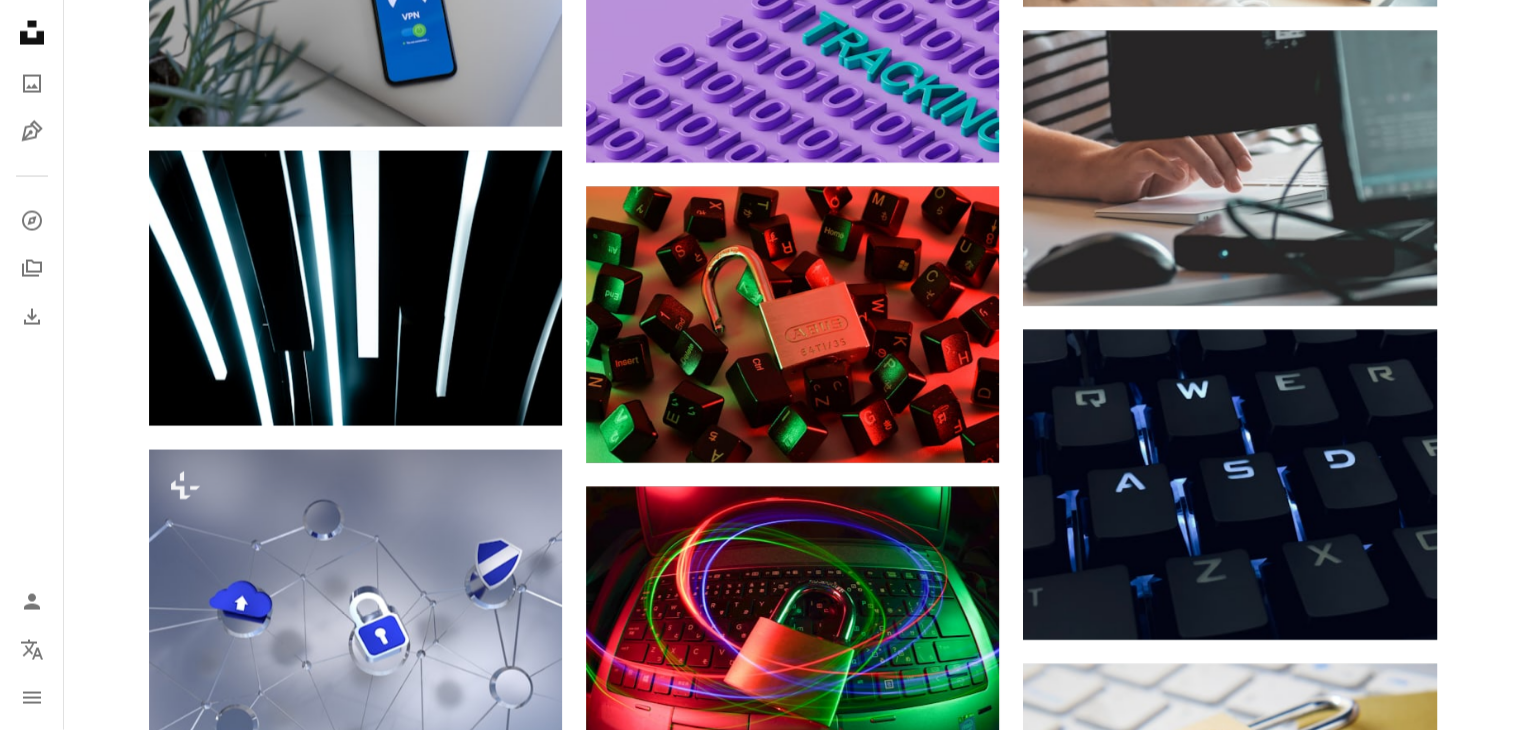scroll, scrollTop: 4221, scrollLeft: 0, axis: vertical 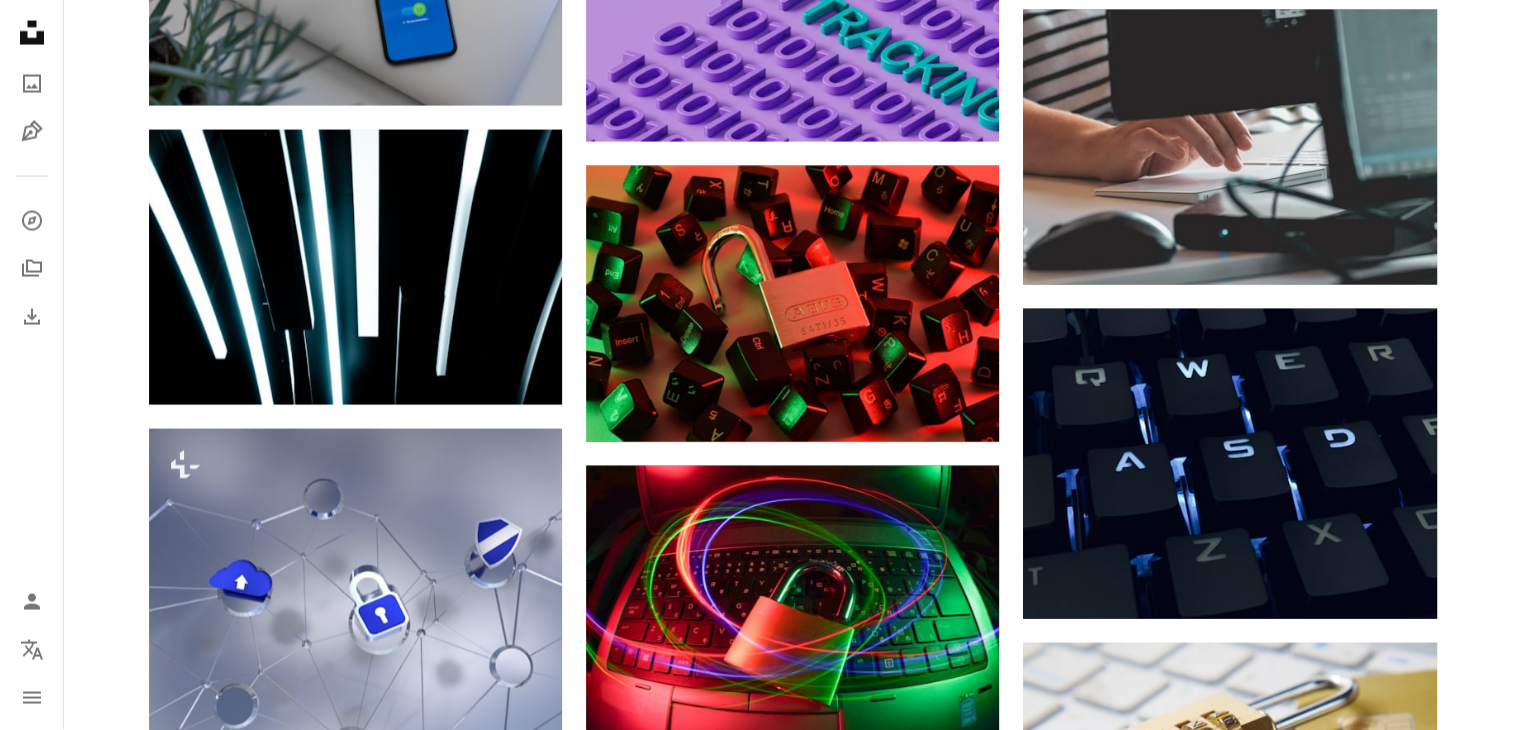 click at bounding box center [1229, 1080] 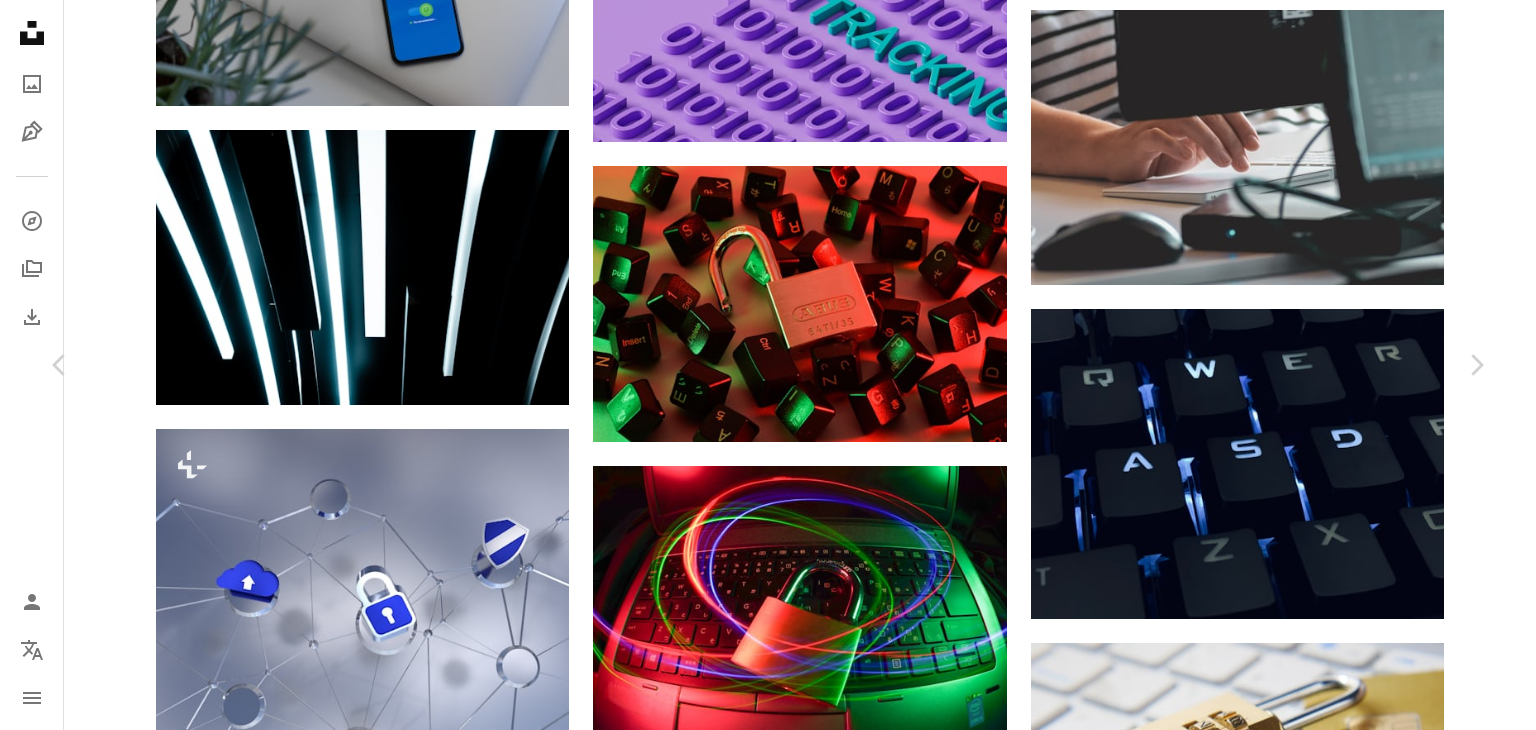 click on "**********" at bounding box center (768, 956) 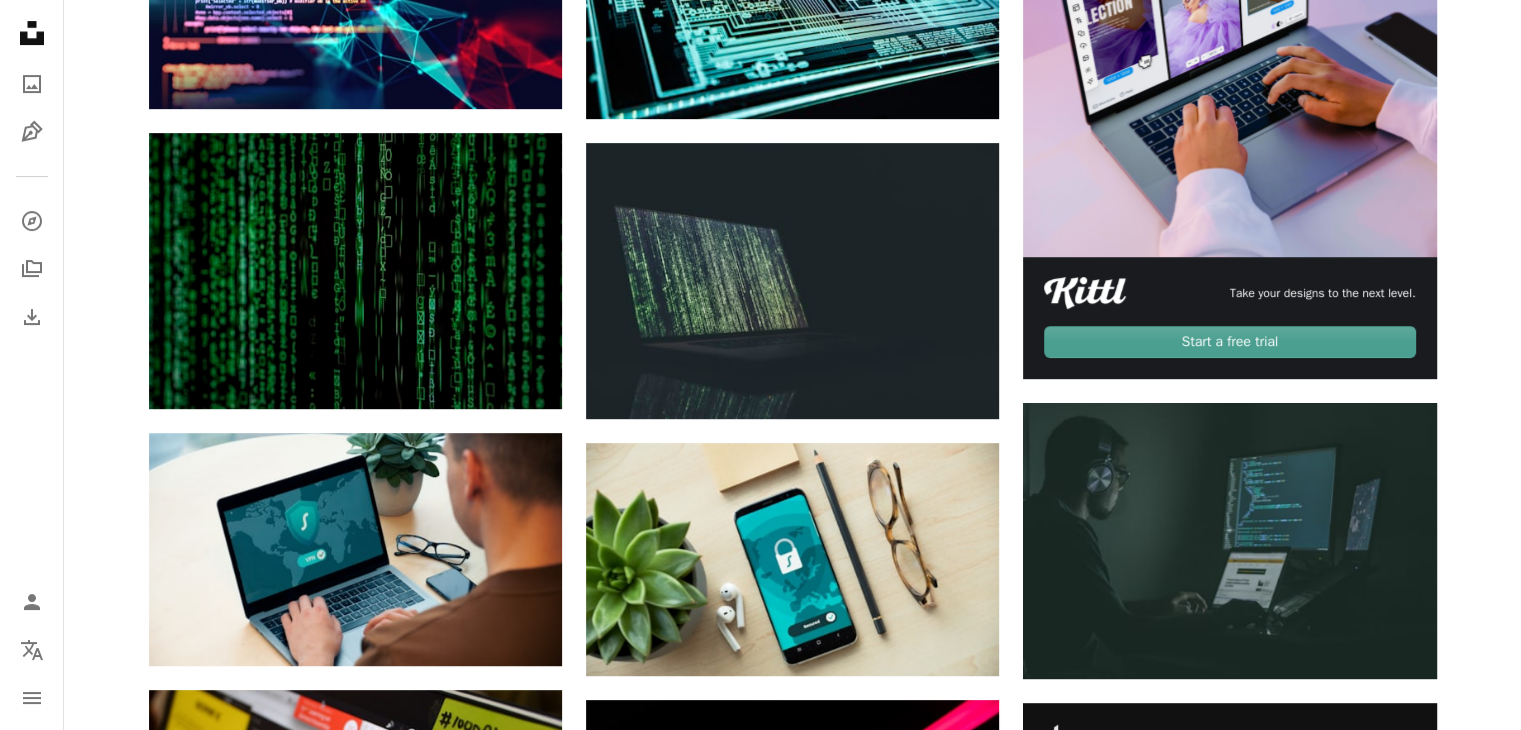 scroll, scrollTop: 0, scrollLeft: 0, axis: both 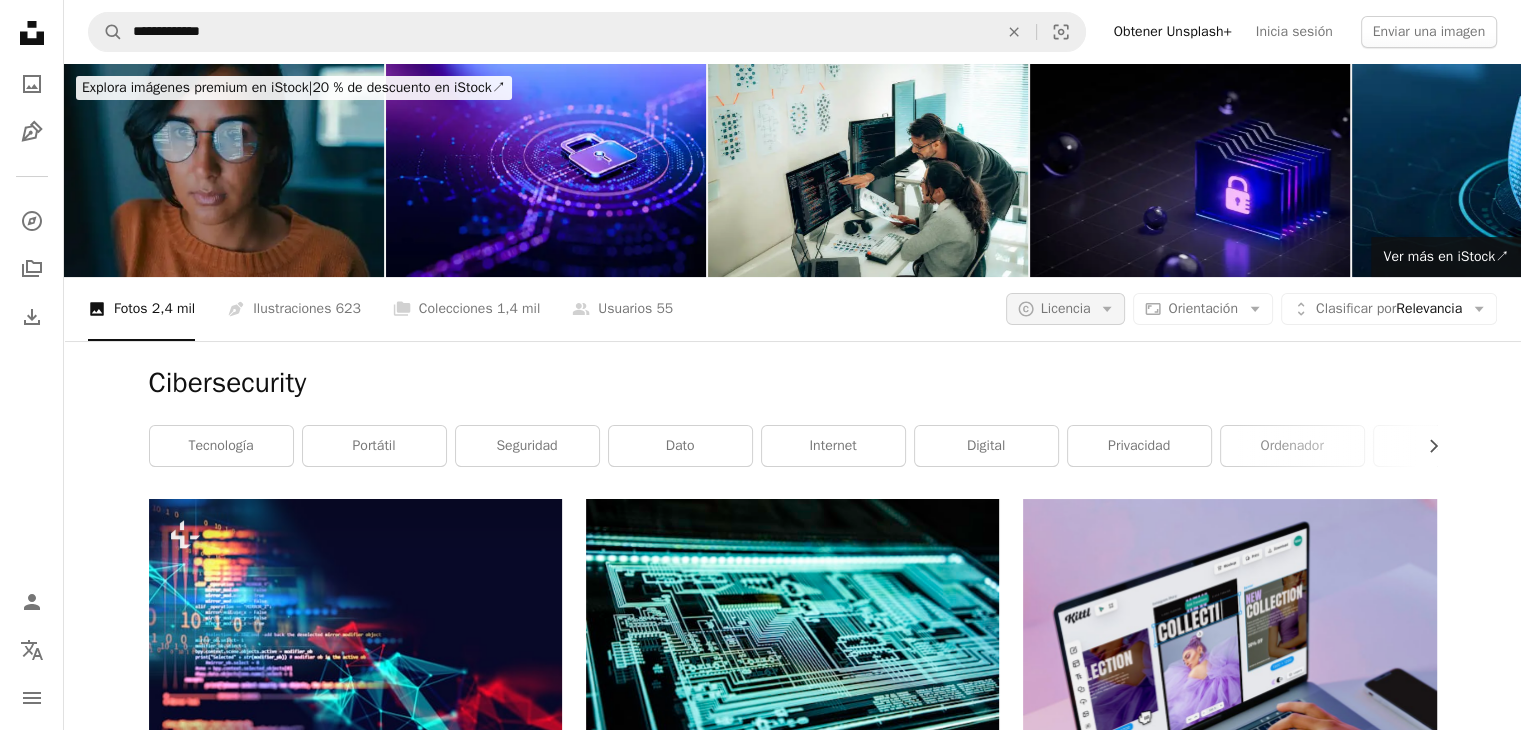 click on "A copyright icon © Licencia Arrow down" at bounding box center [1066, 309] 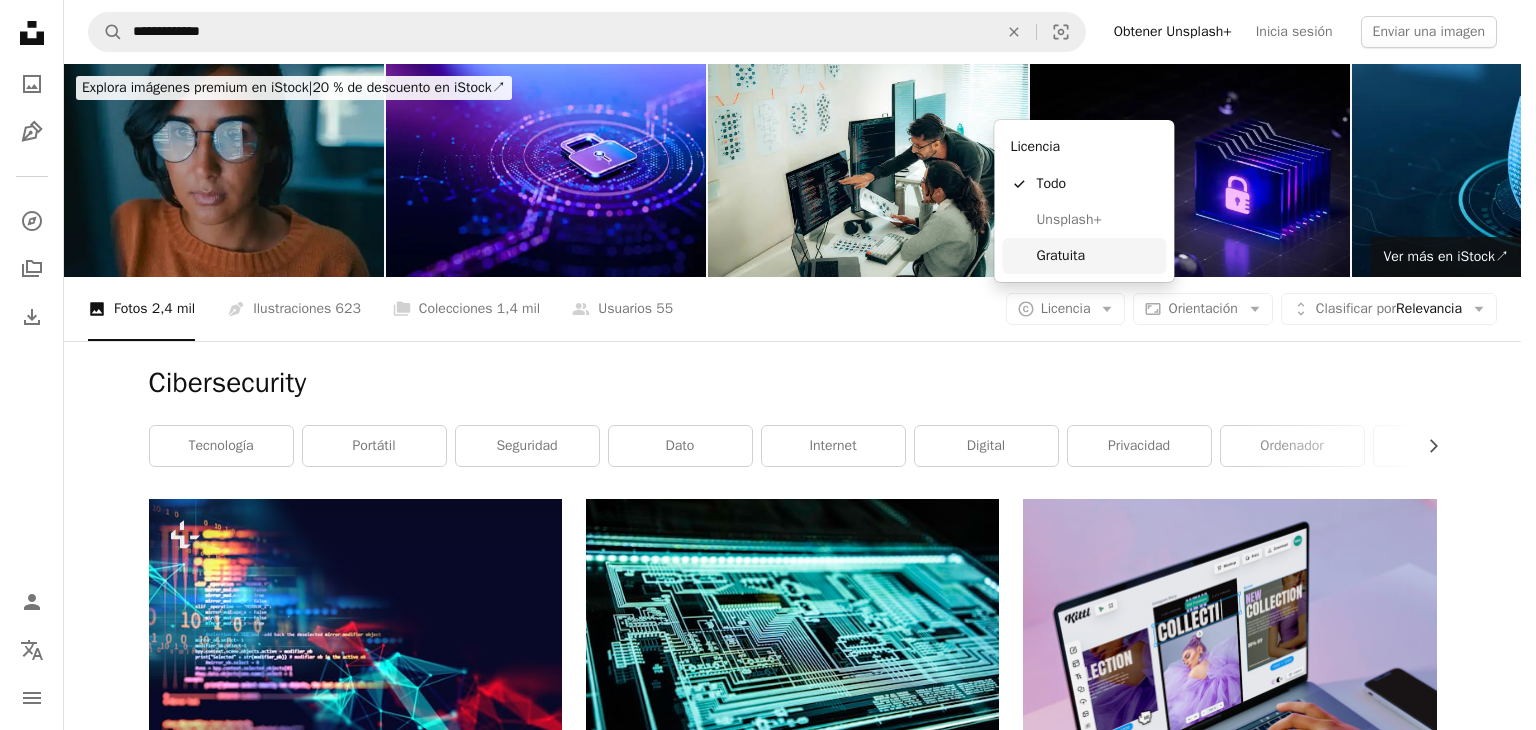 click on "Gratuita" at bounding box center [1097, 256] 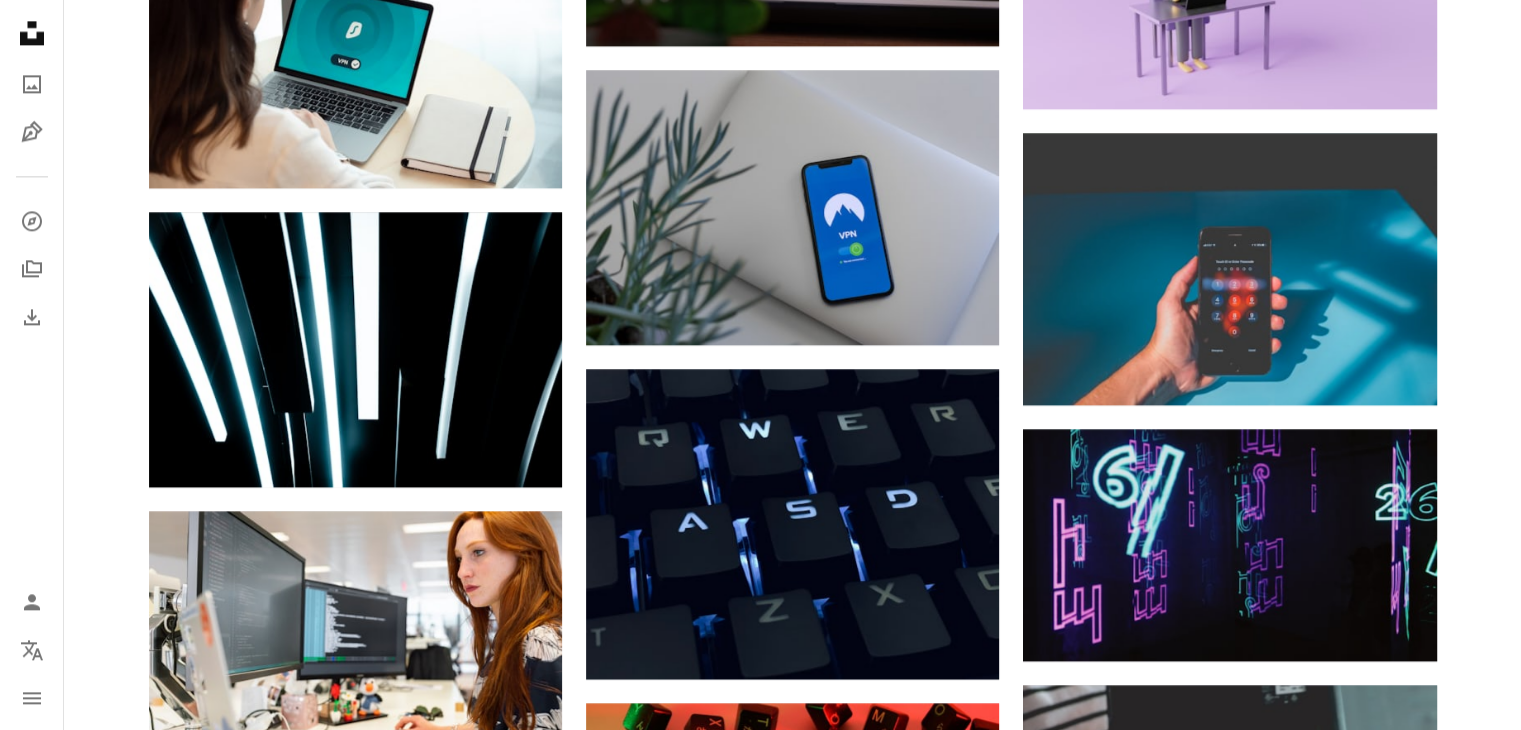 scroll, scrollTop: 2772, scrollLeft: 0, axis: vertical 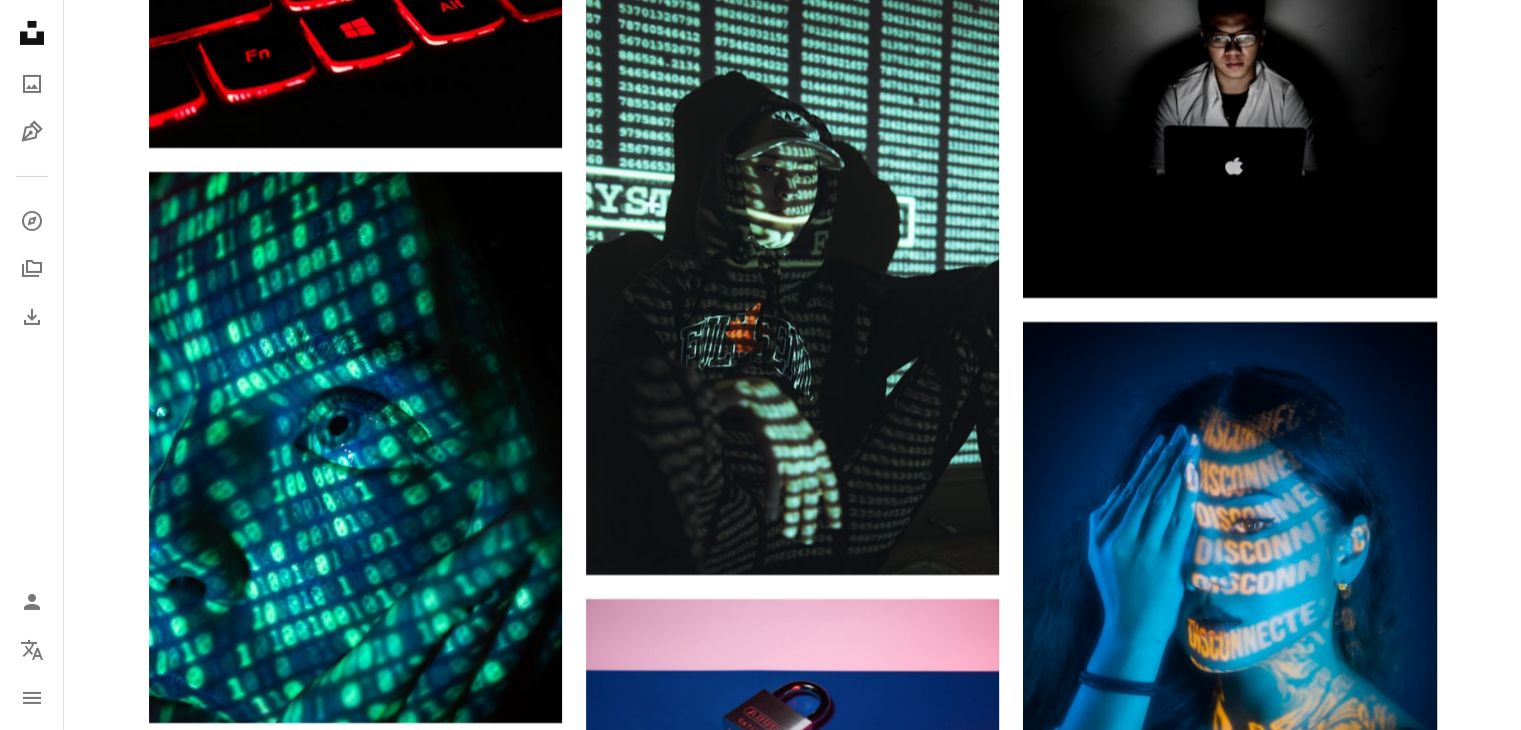 click on "[FIRST] [LAST]" at bounding box center [792, -20469] 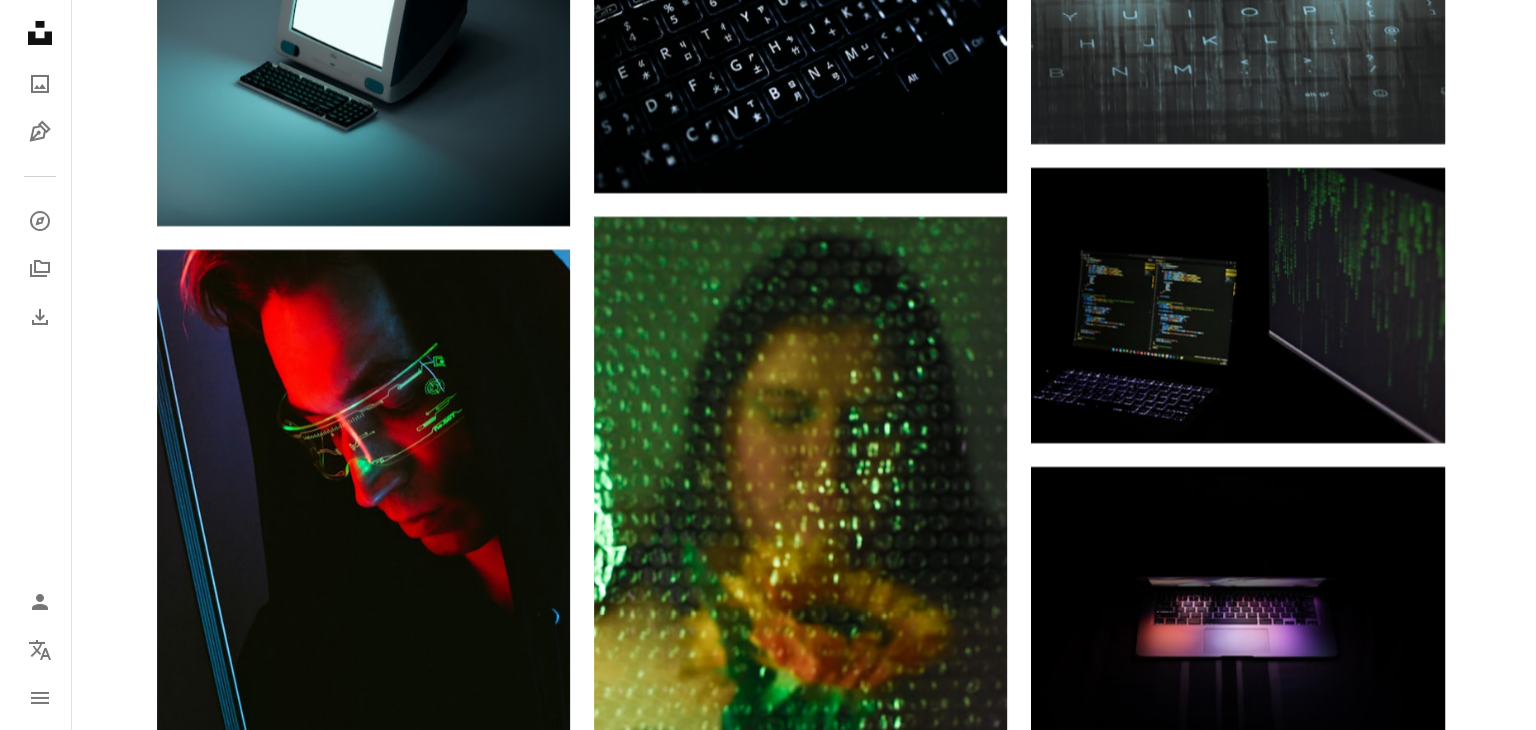 scroll, scrollTop: 53032, scrollLeft: 0, axis: vertical 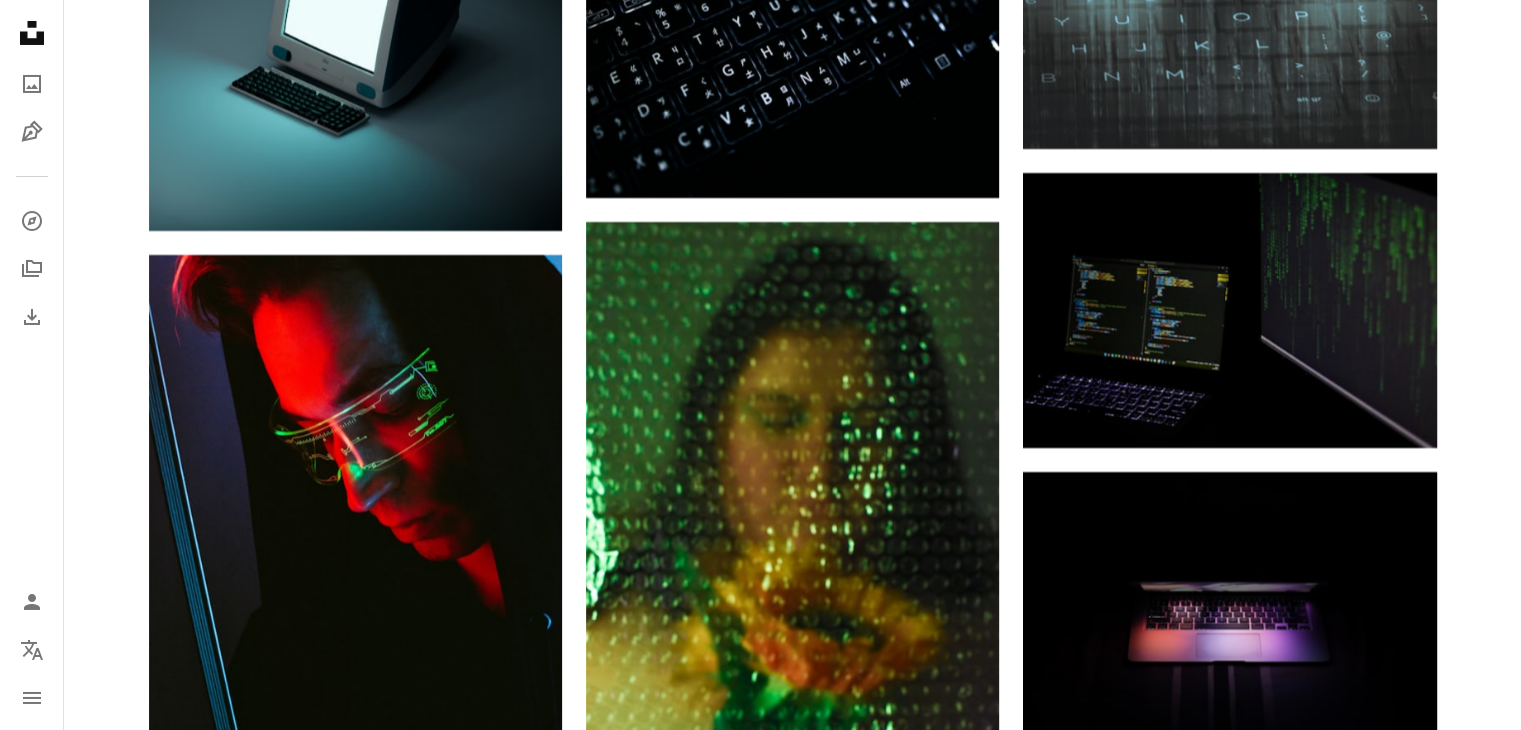 click at bounding box center [355, 1337] 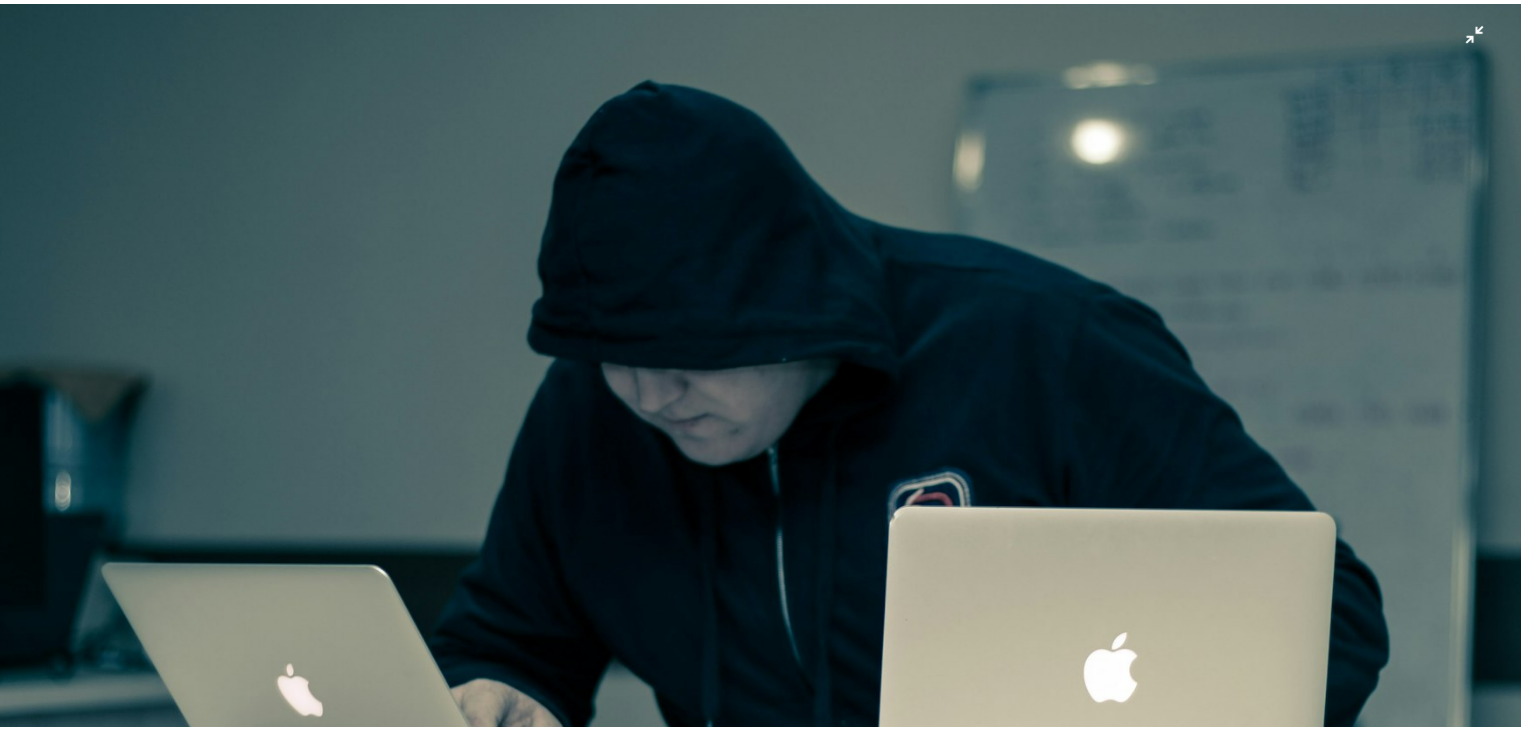scroll, scrollTop: 137, scrollLeft: 0, axis: vertical 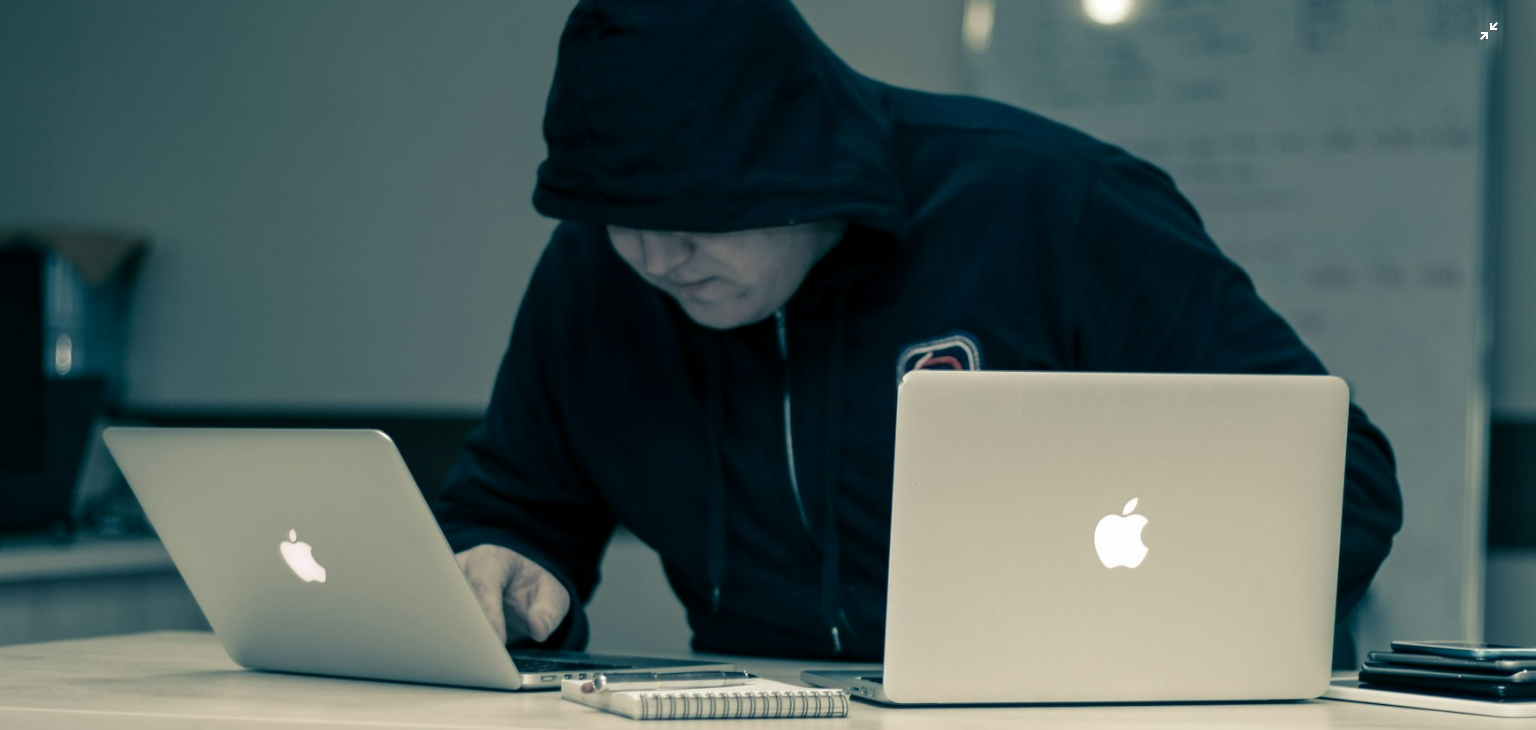 click at bounding box center [768, 374] 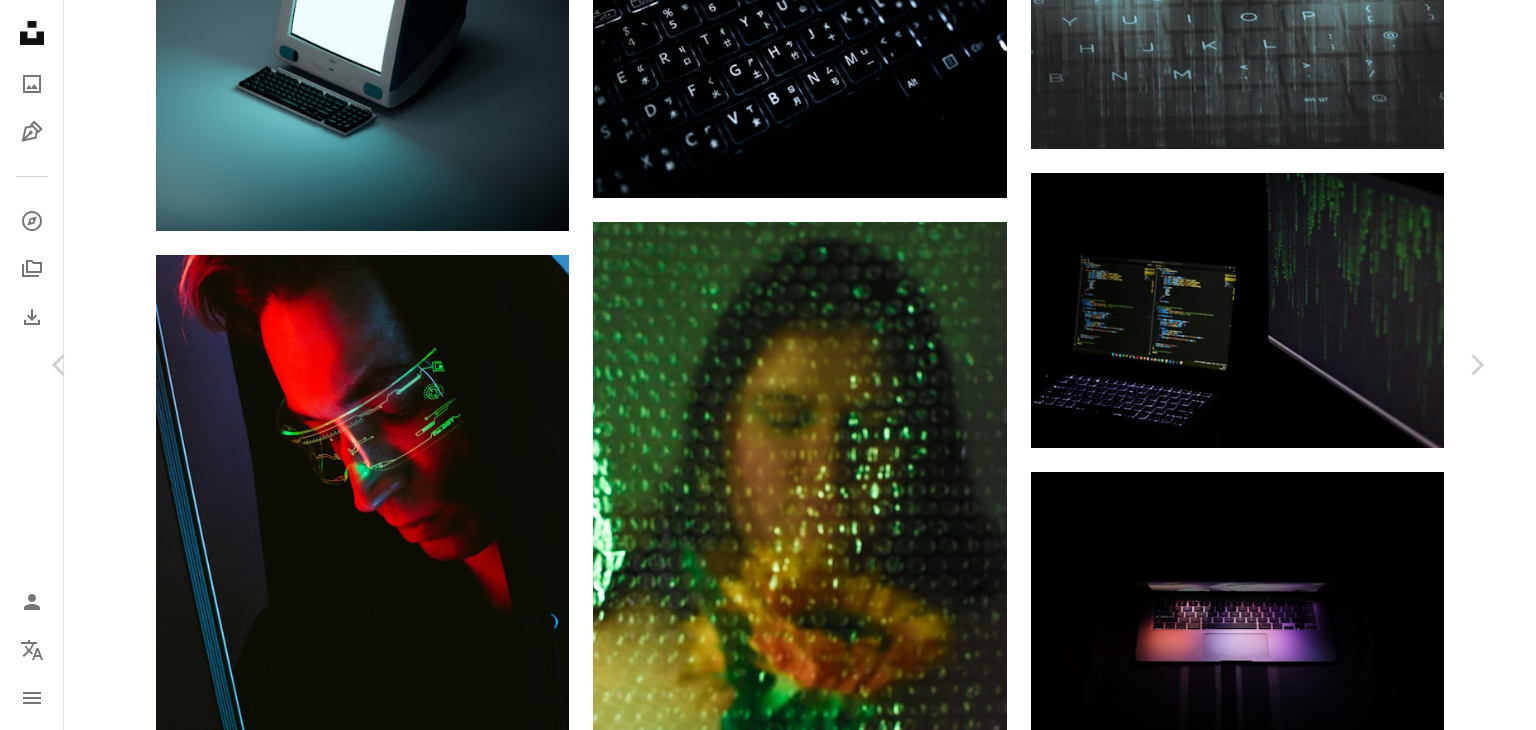 click on "Descargar gratis" at bounding box center [1280, 7277] 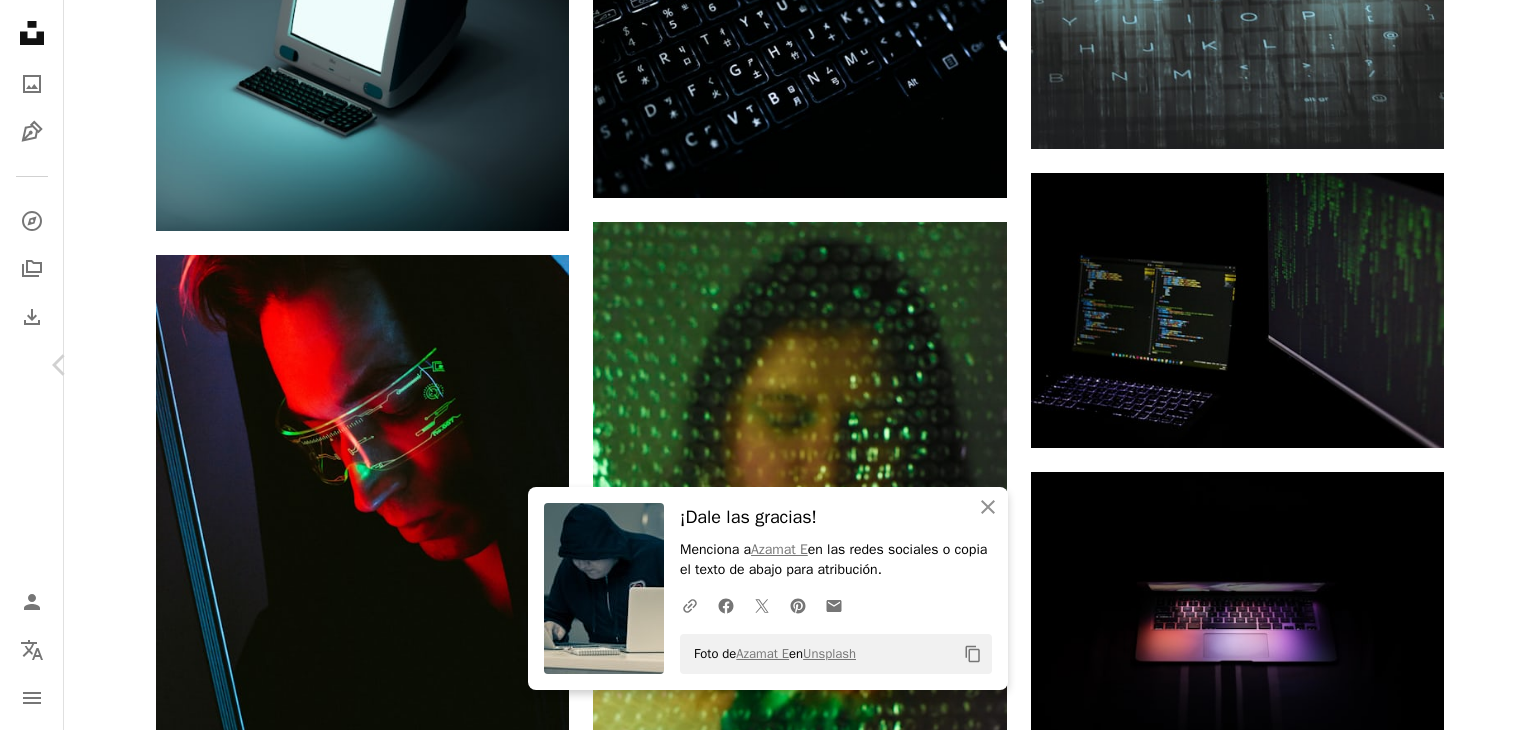 click on "Chevron right" 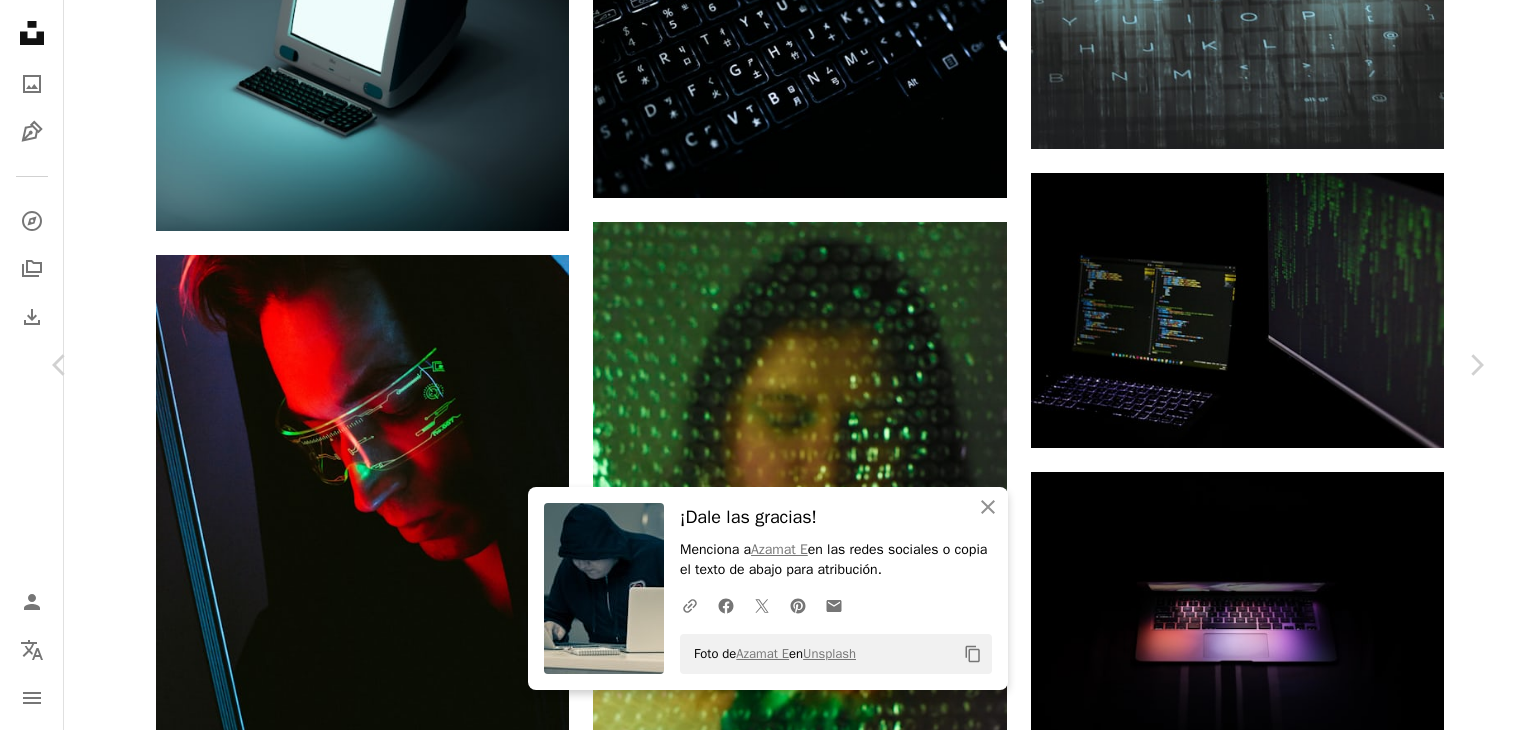 drag, startPoint x: 1482, startPoint y: 258, endPoint x: 1456, endPoint y: 254, distance: 26.305893 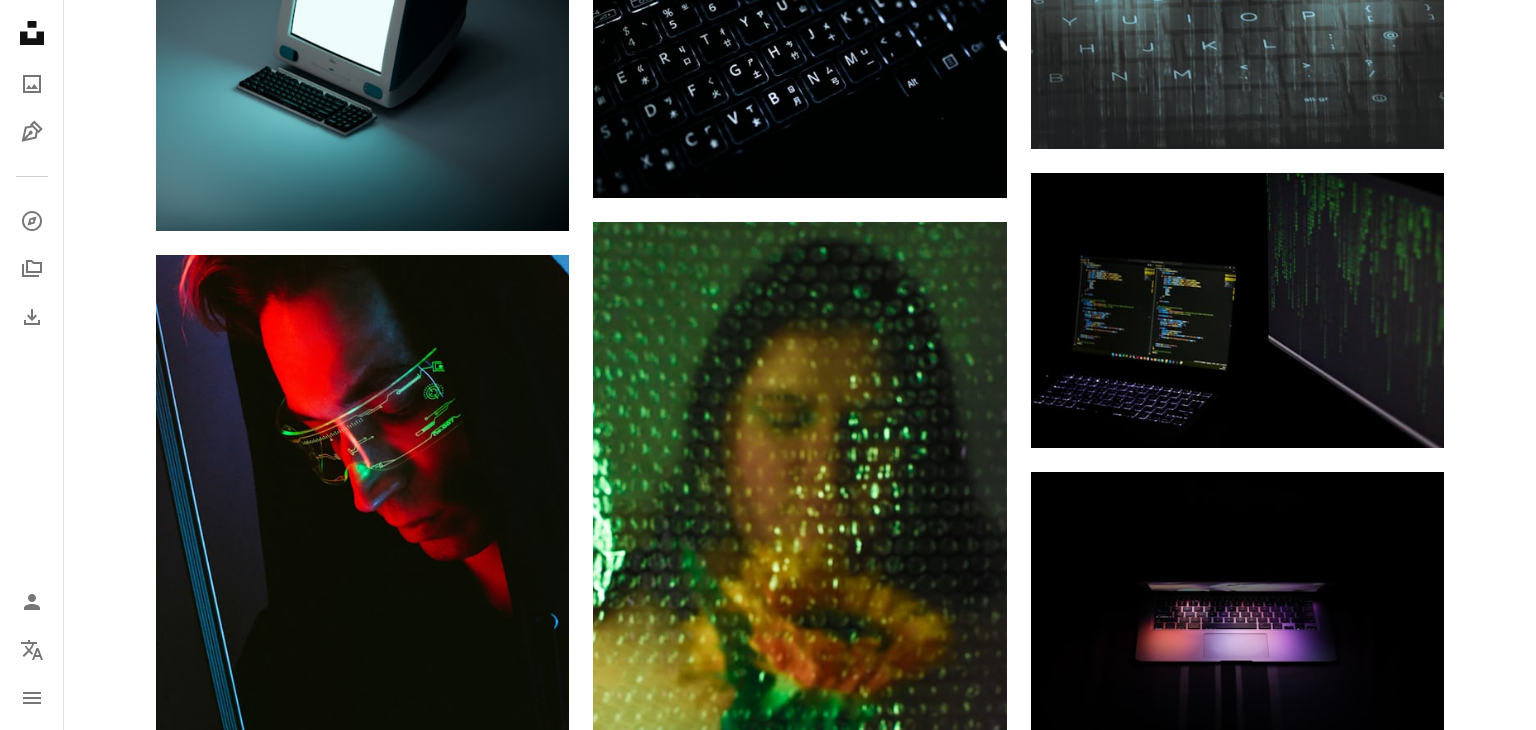click on "[FIRST] [LAST]" at bounding box center (800, -22652) 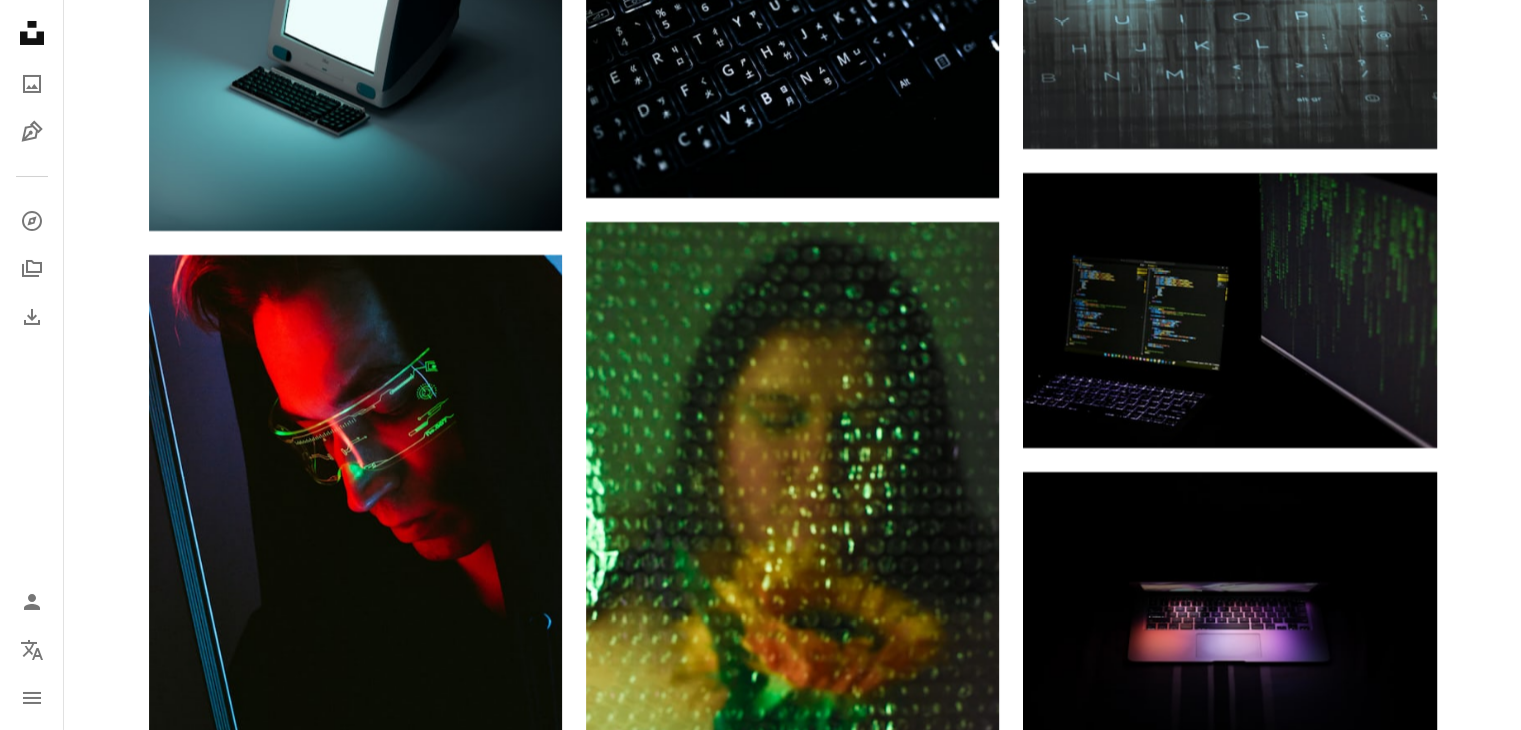 click on "[FIRST] [LAST]" at bounding box center (793, -22652) 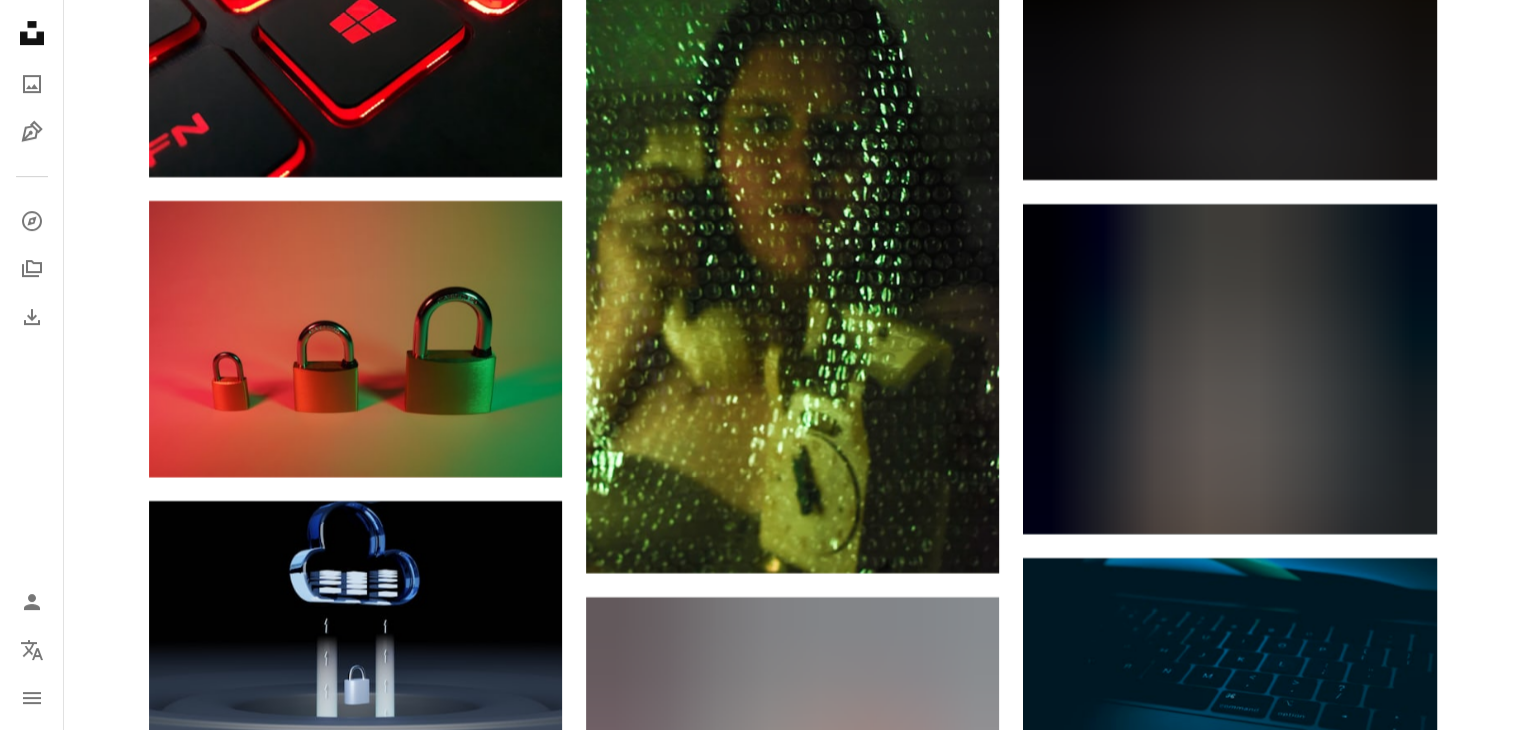 scroll, scrollTop: 92312, scrollLeft: 0, axis: vertical 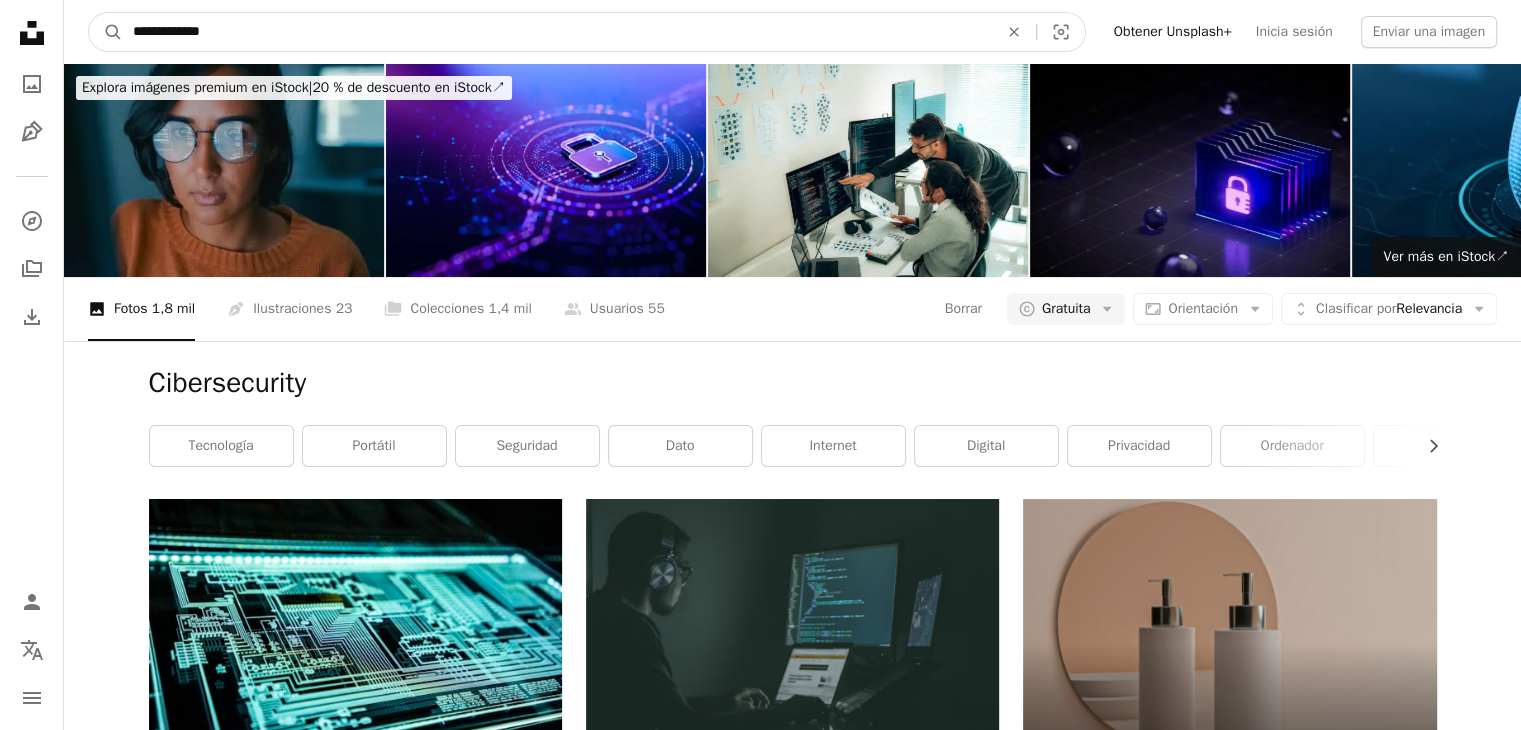click on "**********" at bounding box center (557, 32) 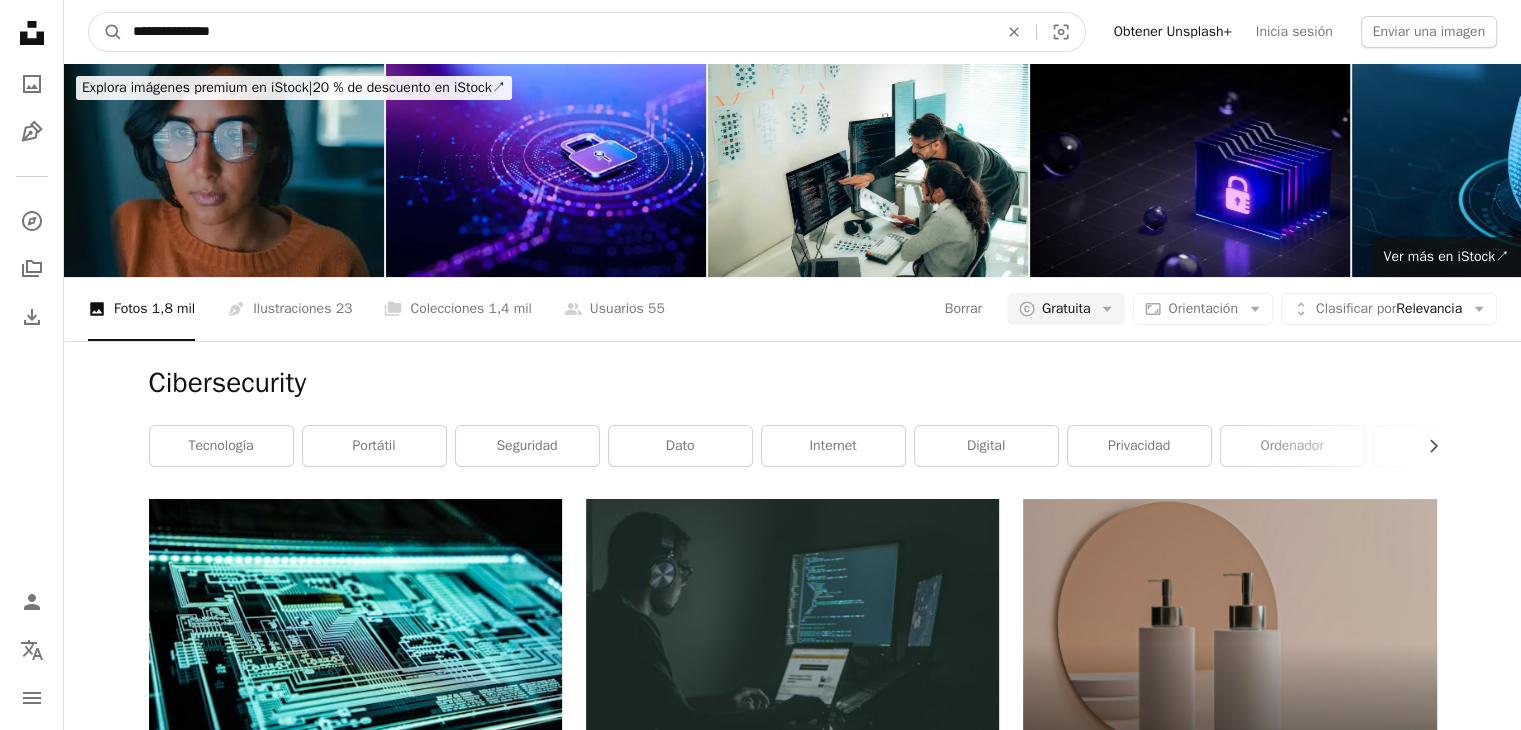 type on "**********" 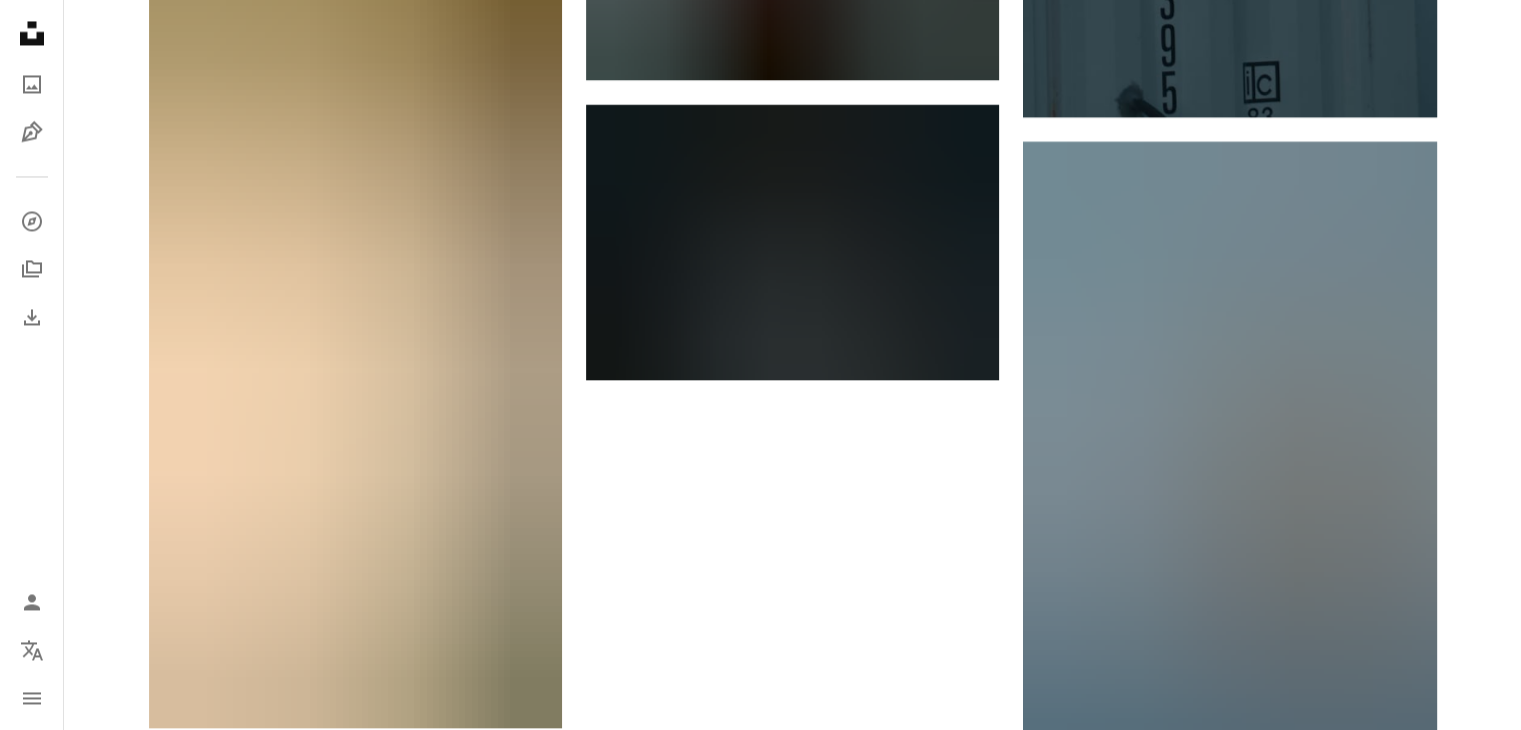 scroll, scrollTop: 3519, scrollLeft: 0, axis: vertical 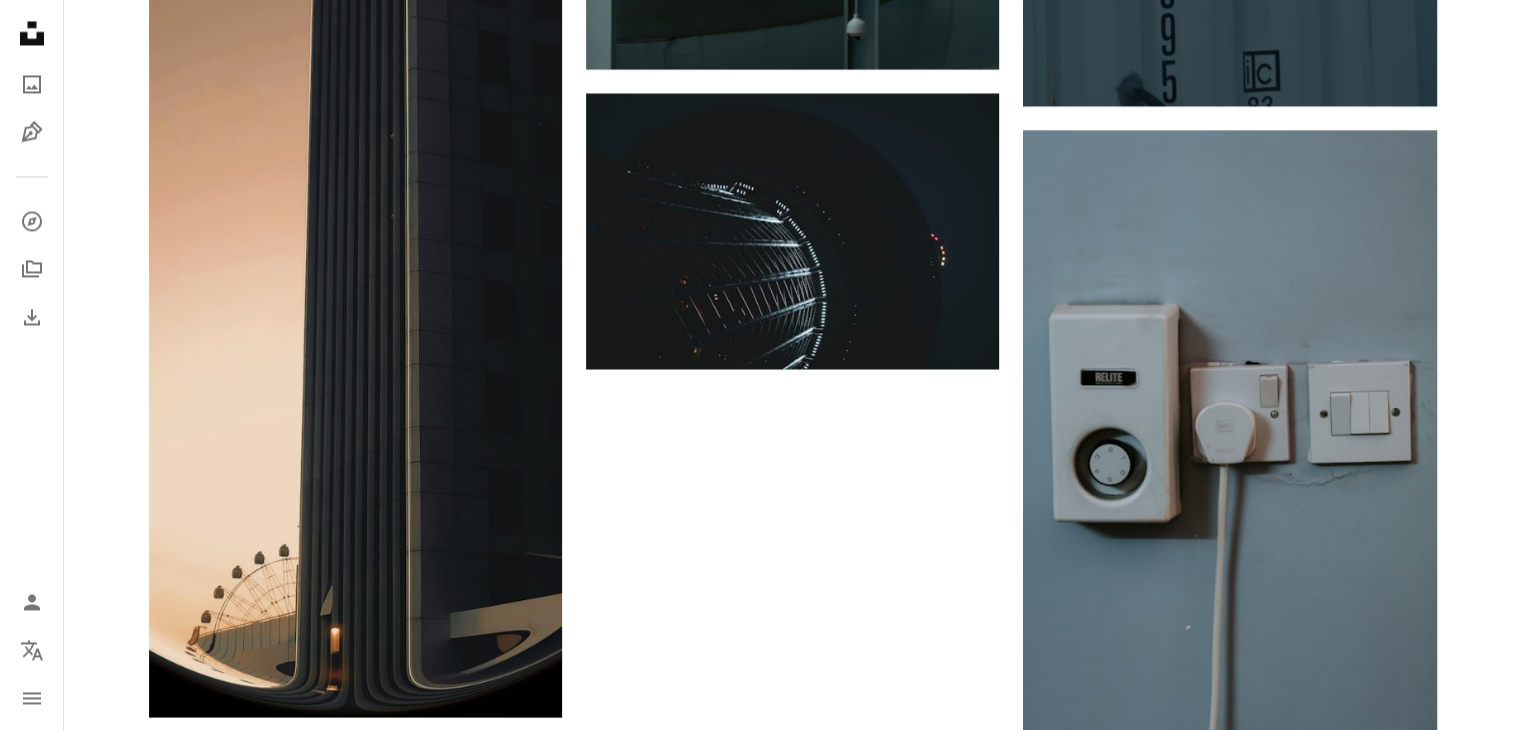 click on "Cargar más" at bounding box center (793, 830) 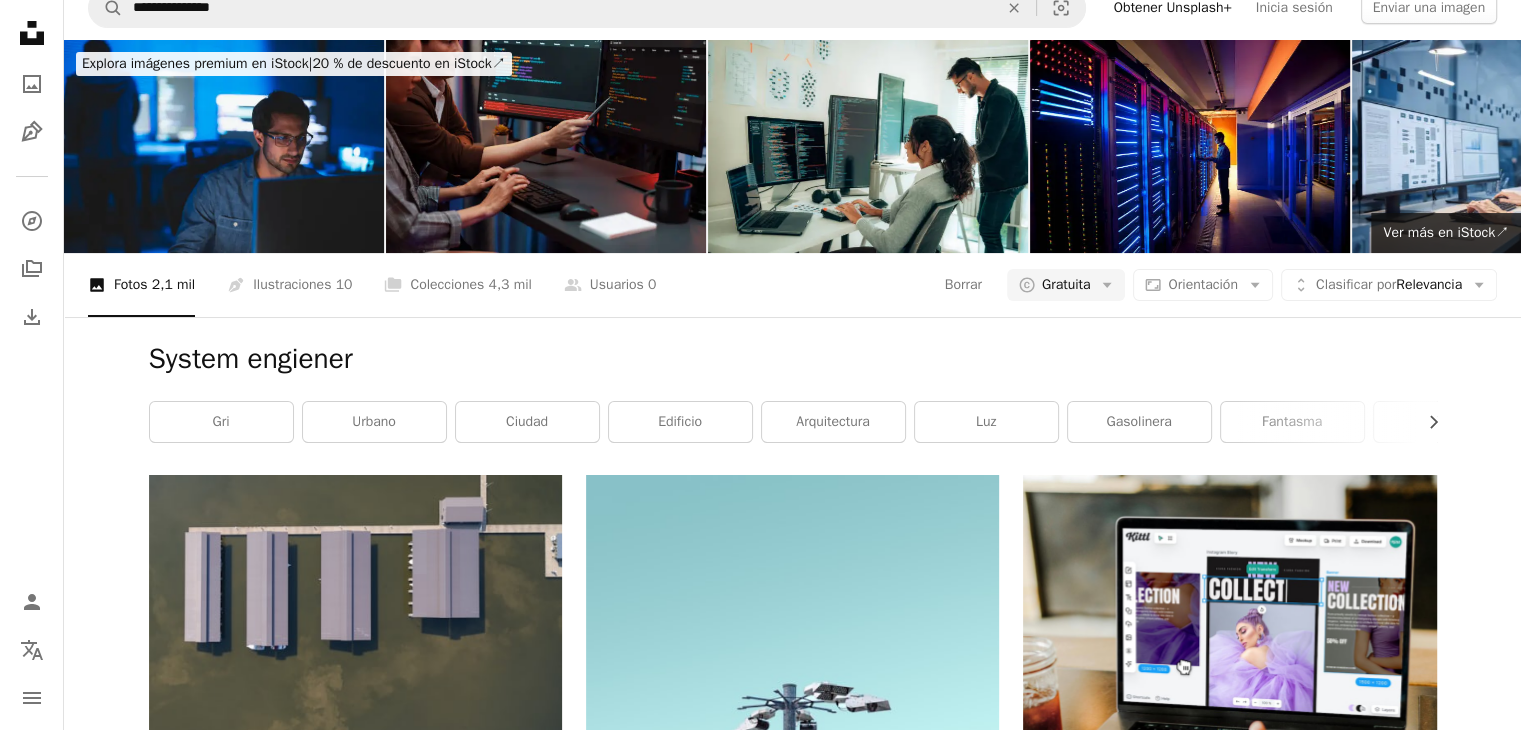 scroll, scrollTop: 0, scrollLeft: 0, axis: both 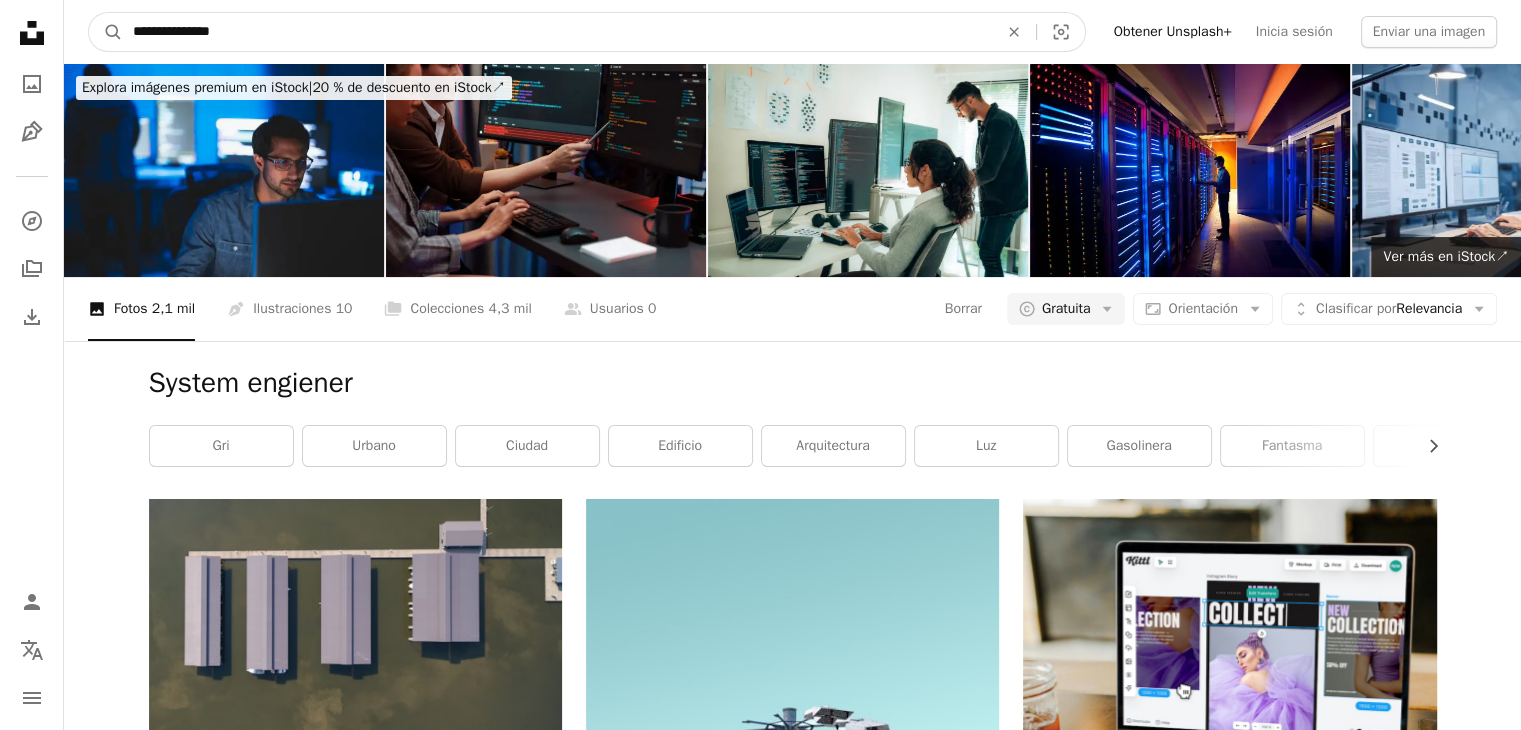 click on "**********" at bounding box center (557, 32) 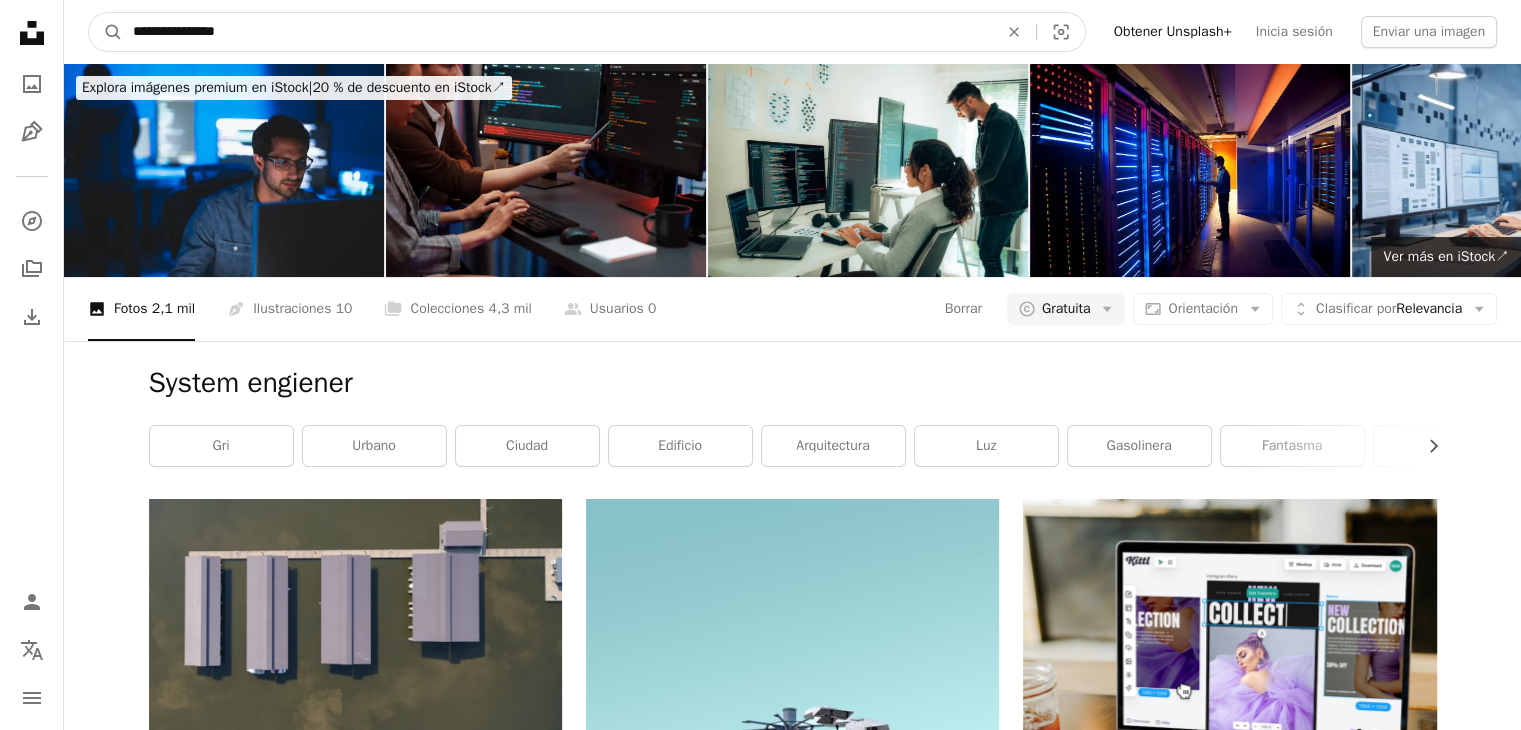 type on "**********" 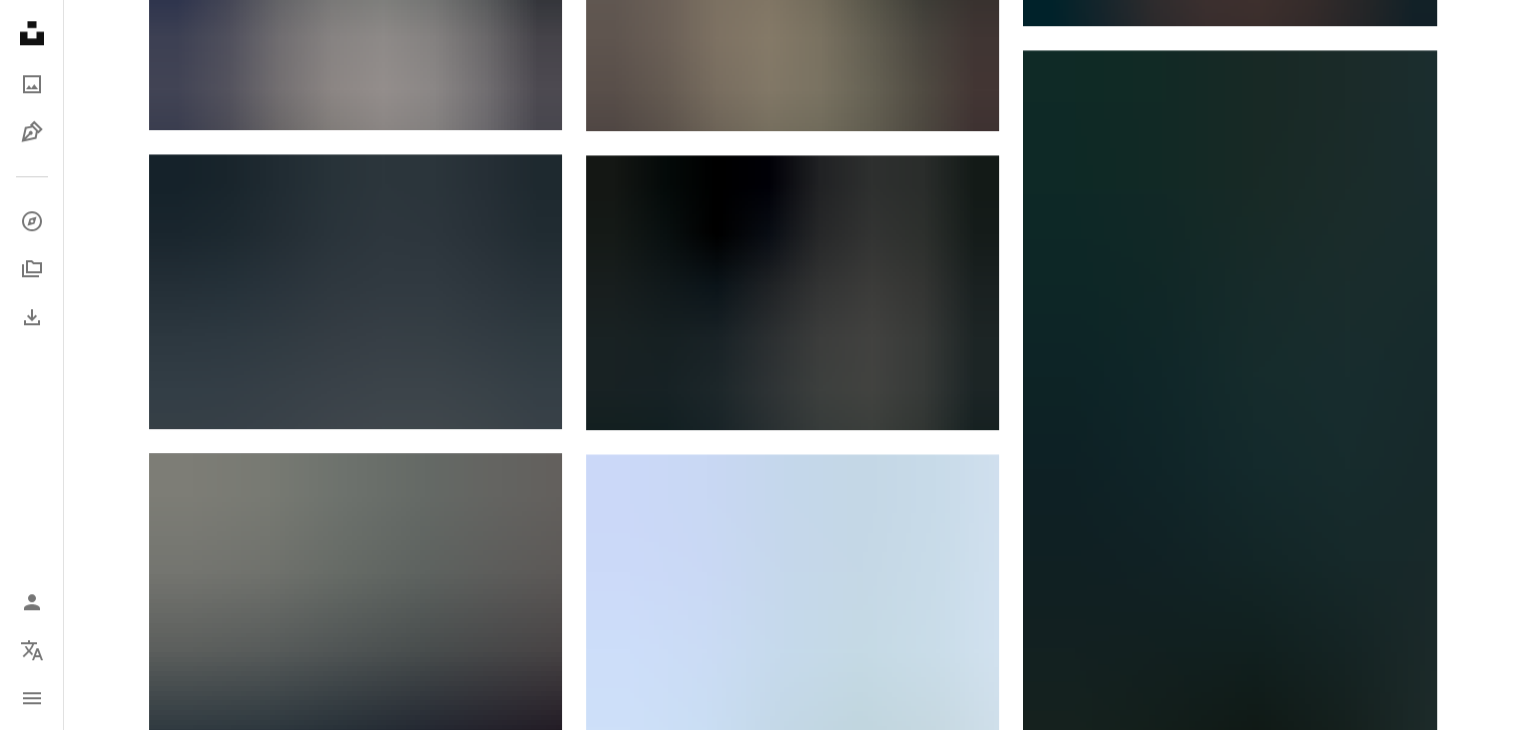 scroll, scrollTop: 2741, scrollLeft: 0, axis: vertical 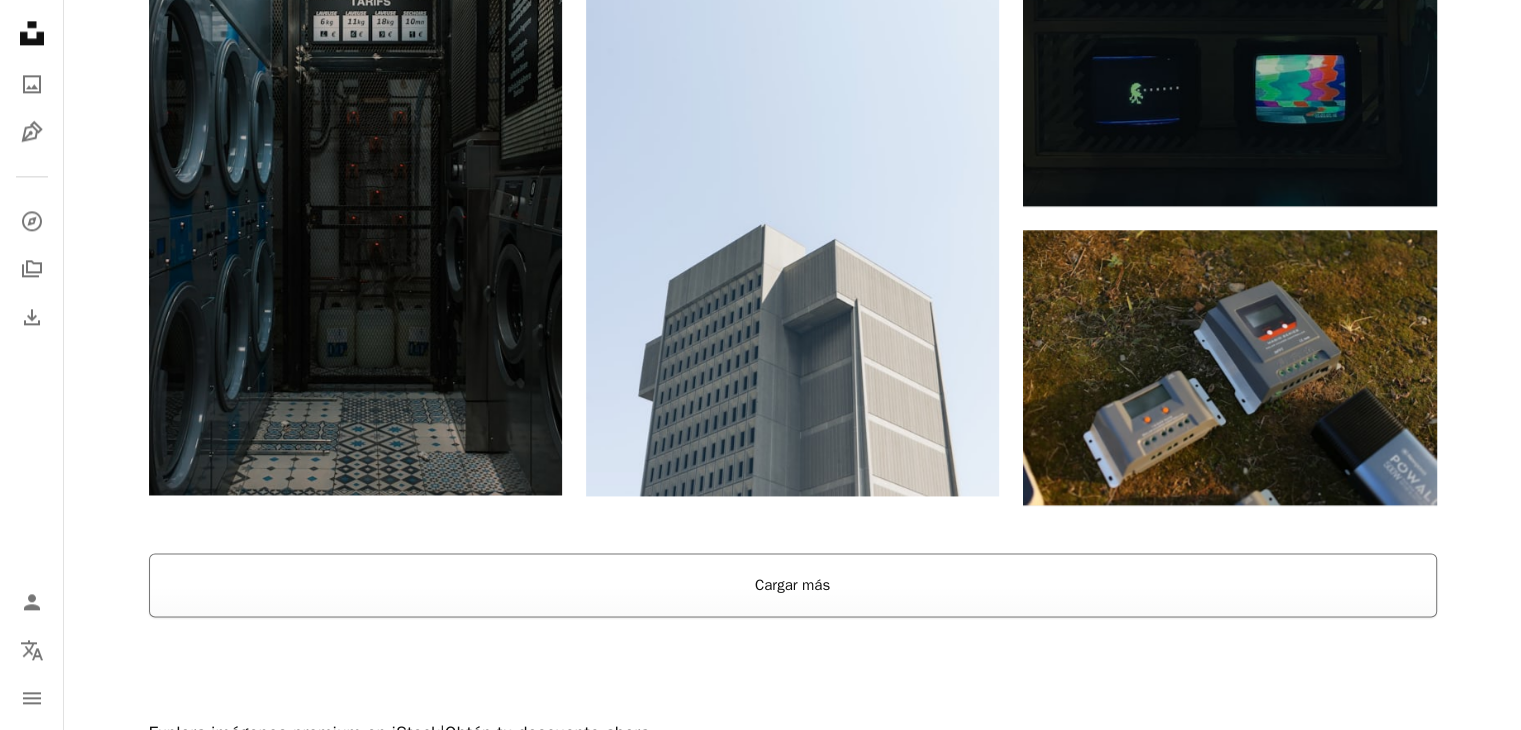 click on "Cargar más" at bounding box center [793, 585] 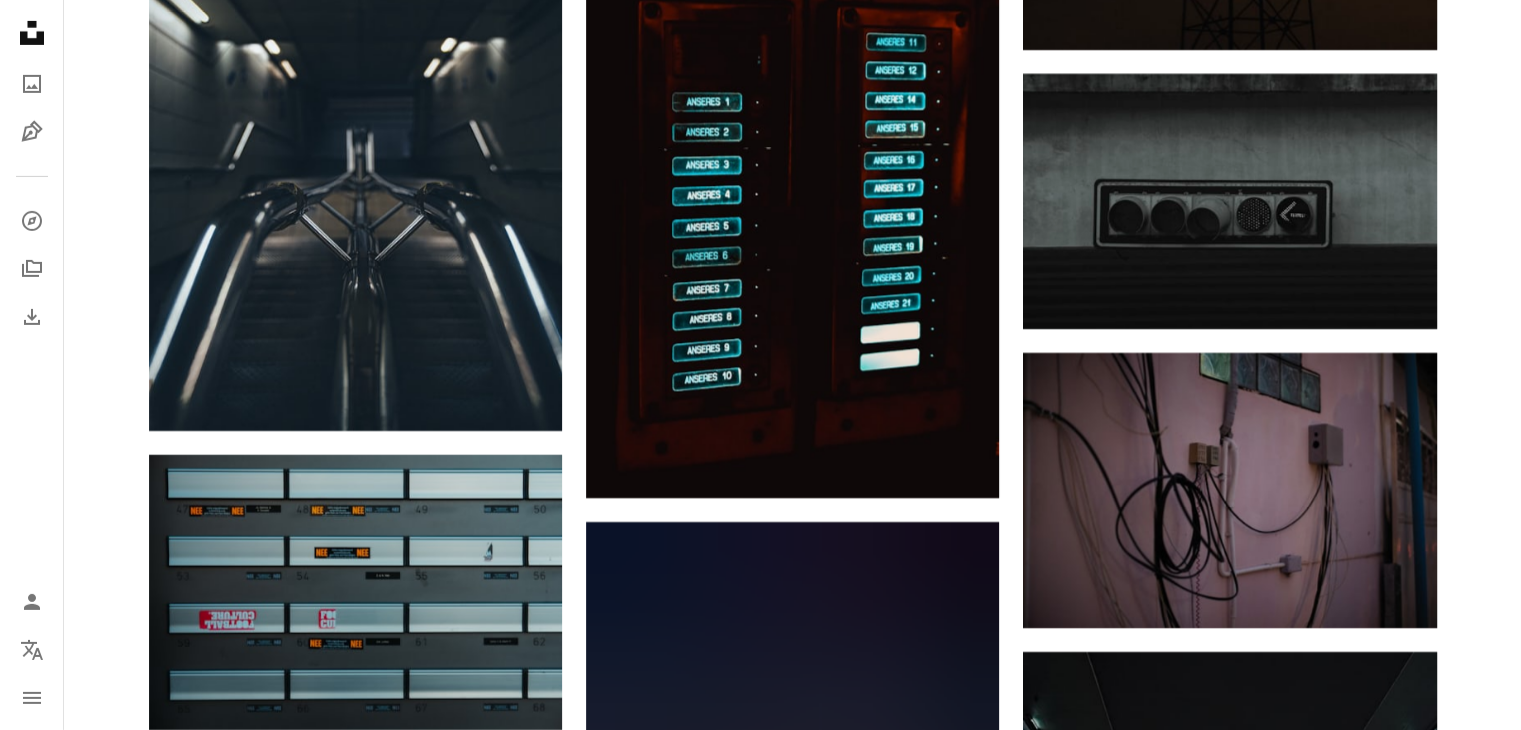 scroll, scrollTop: 7225, scrollLeft: 0, axis: vertical 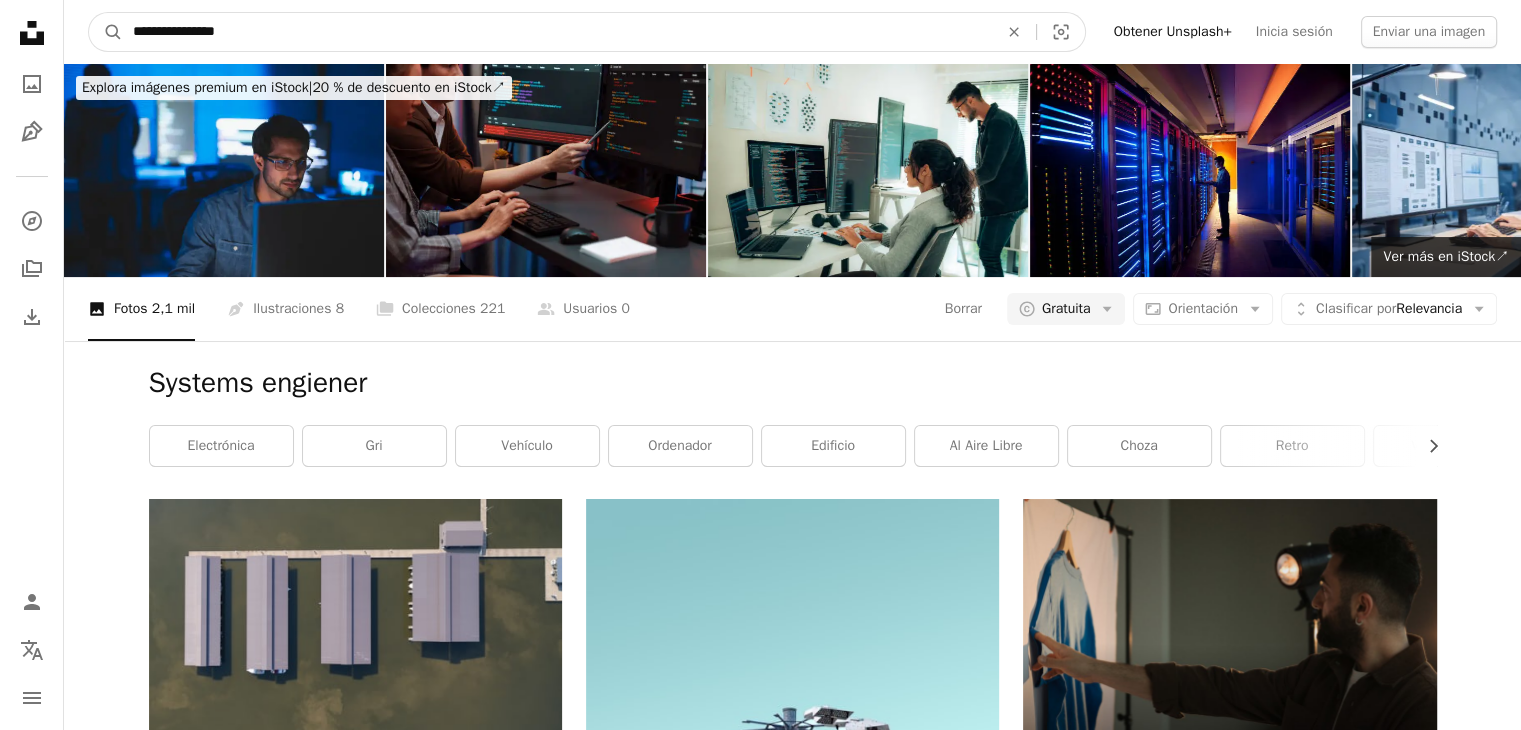 click on "**********" at bounding box center (557, 32) 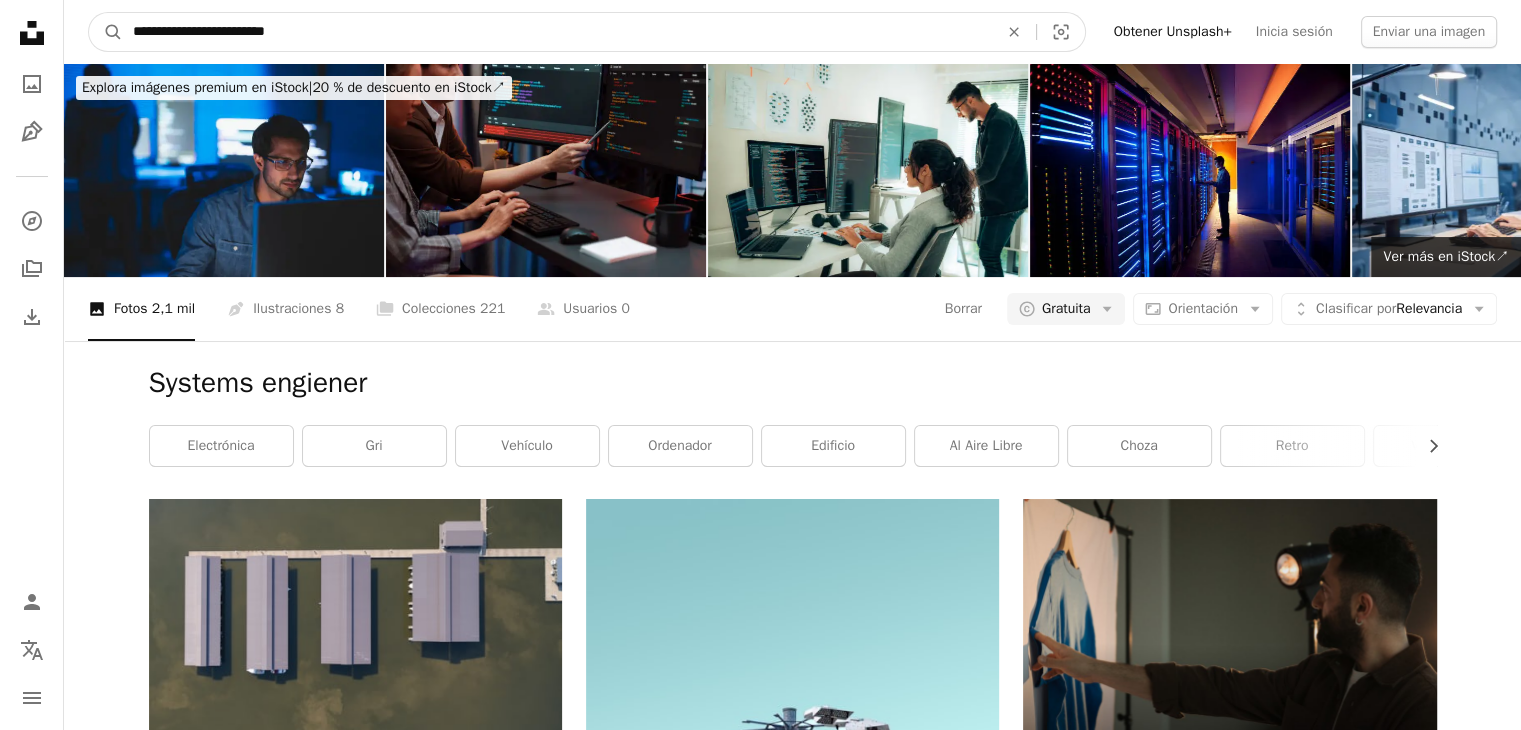 type on "**********" 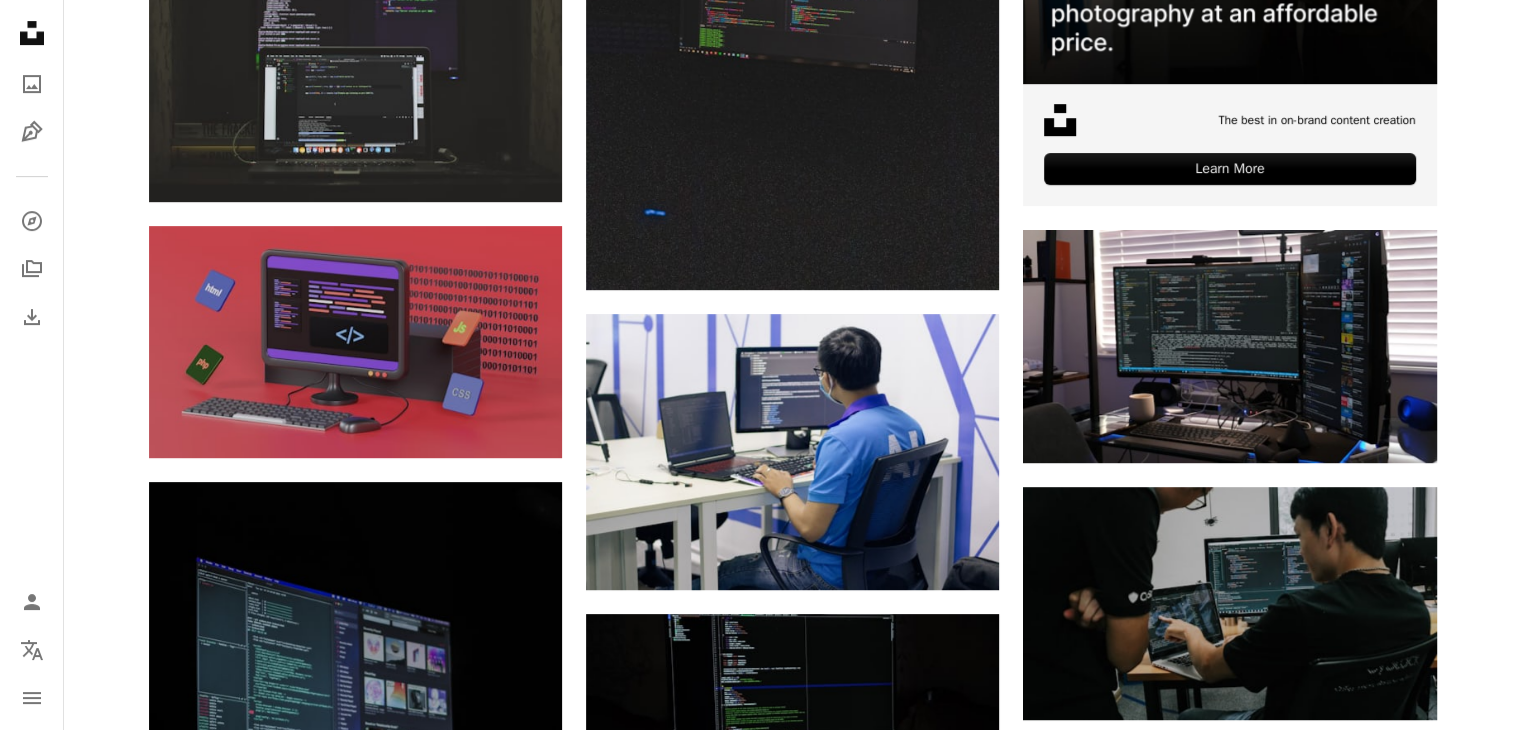 scroll, scrollTop: 833, scrollLeft: 0, axis: vertical 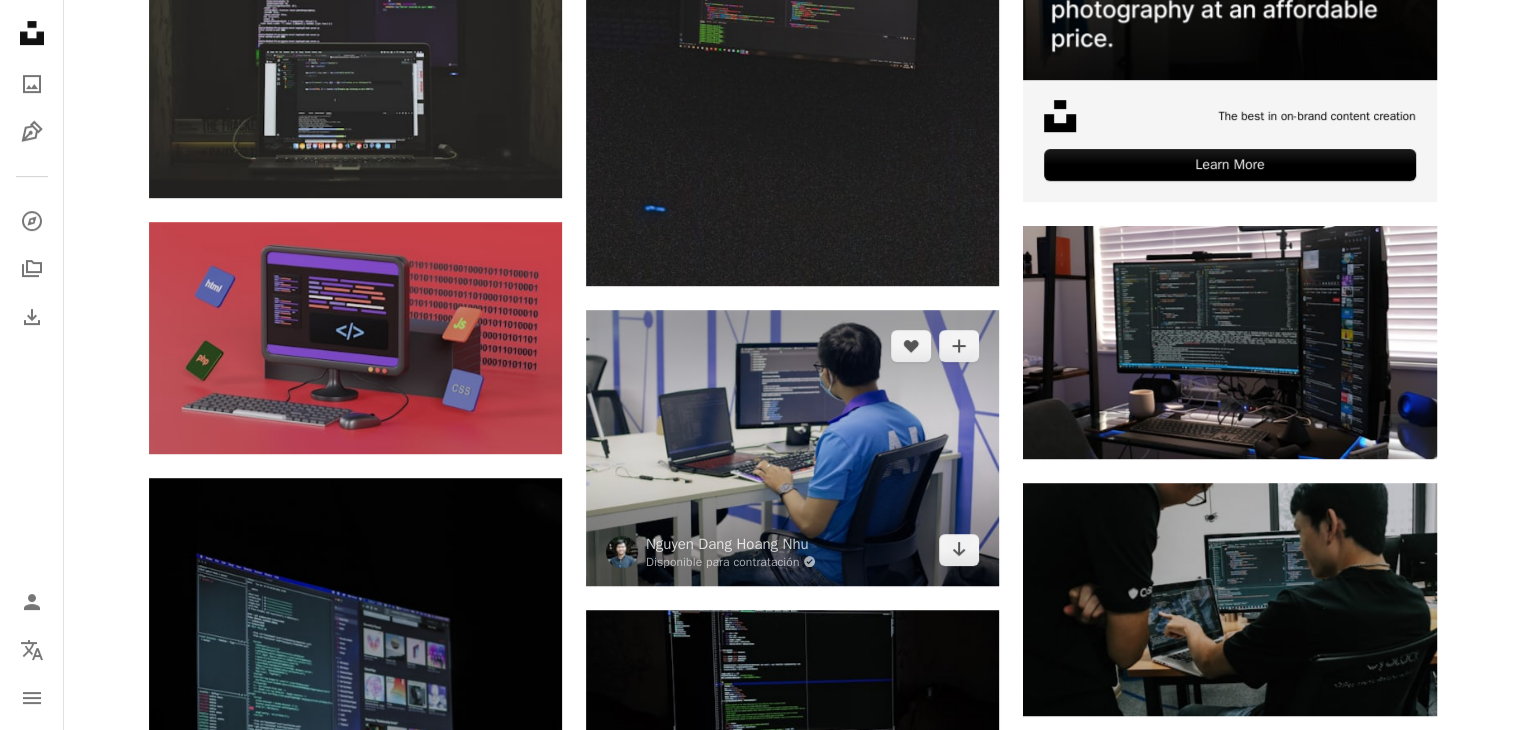 click at bounding box center (792, 447) 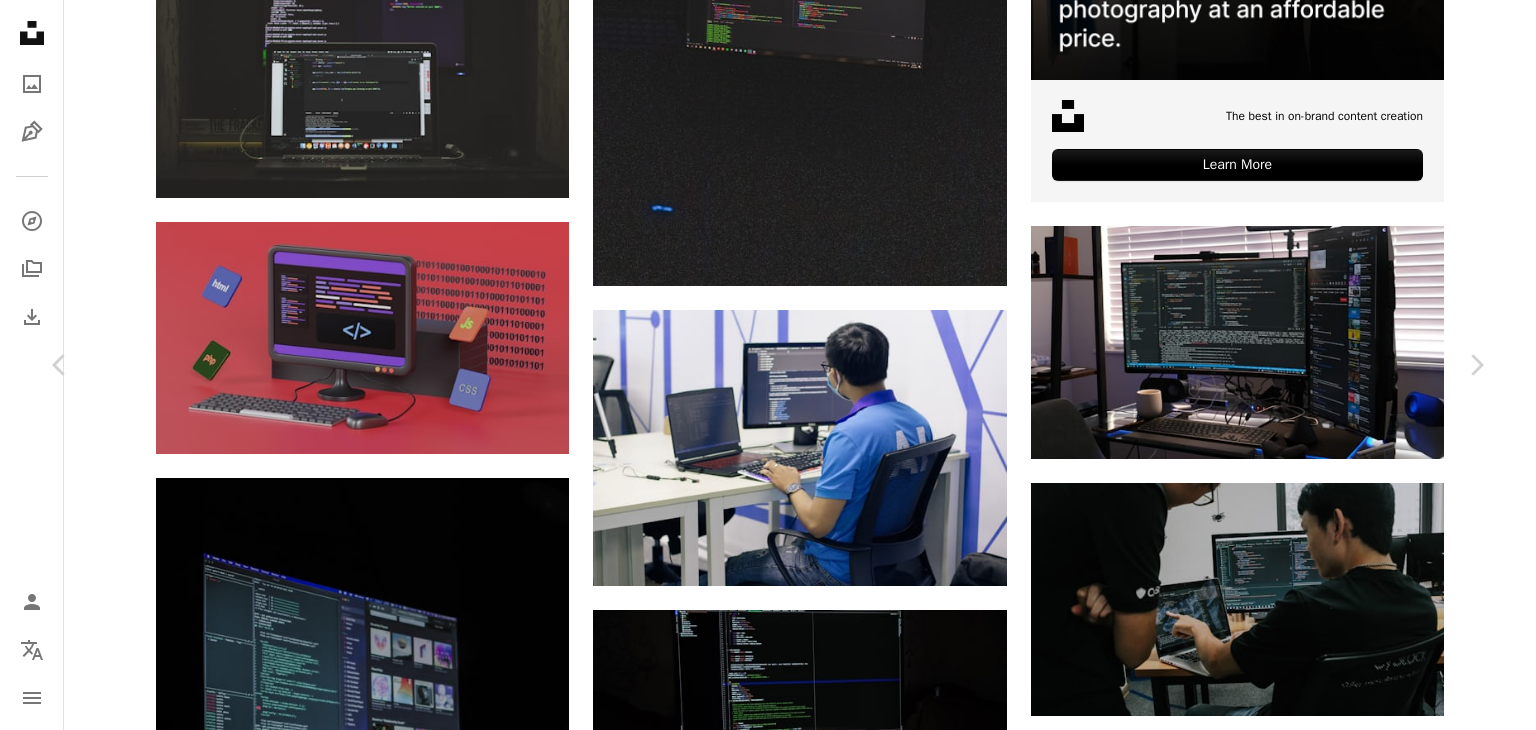 click on "Descargar gratis" at bounding box center [1280, 3523] 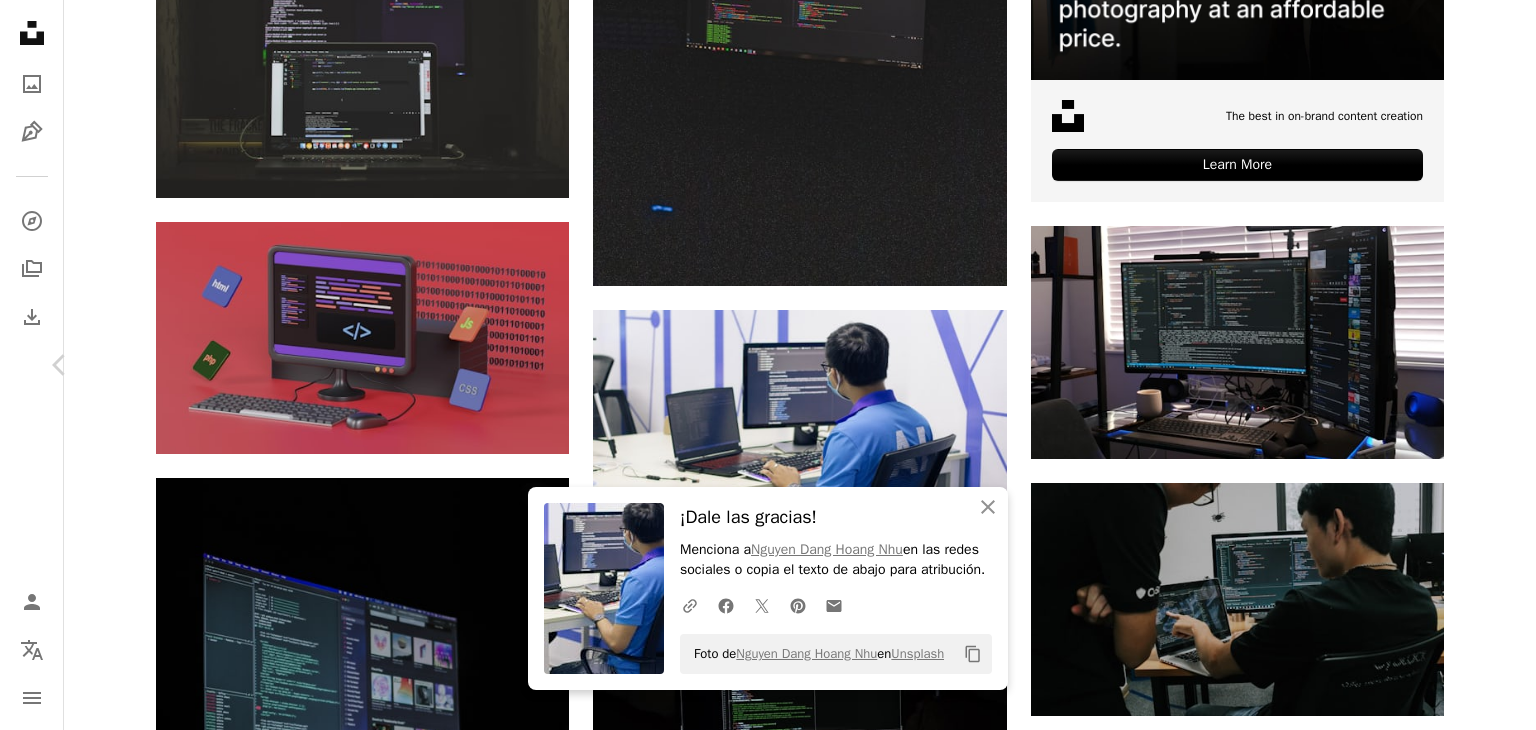 click on "Chevron right" at bounding box center (1476, 365) 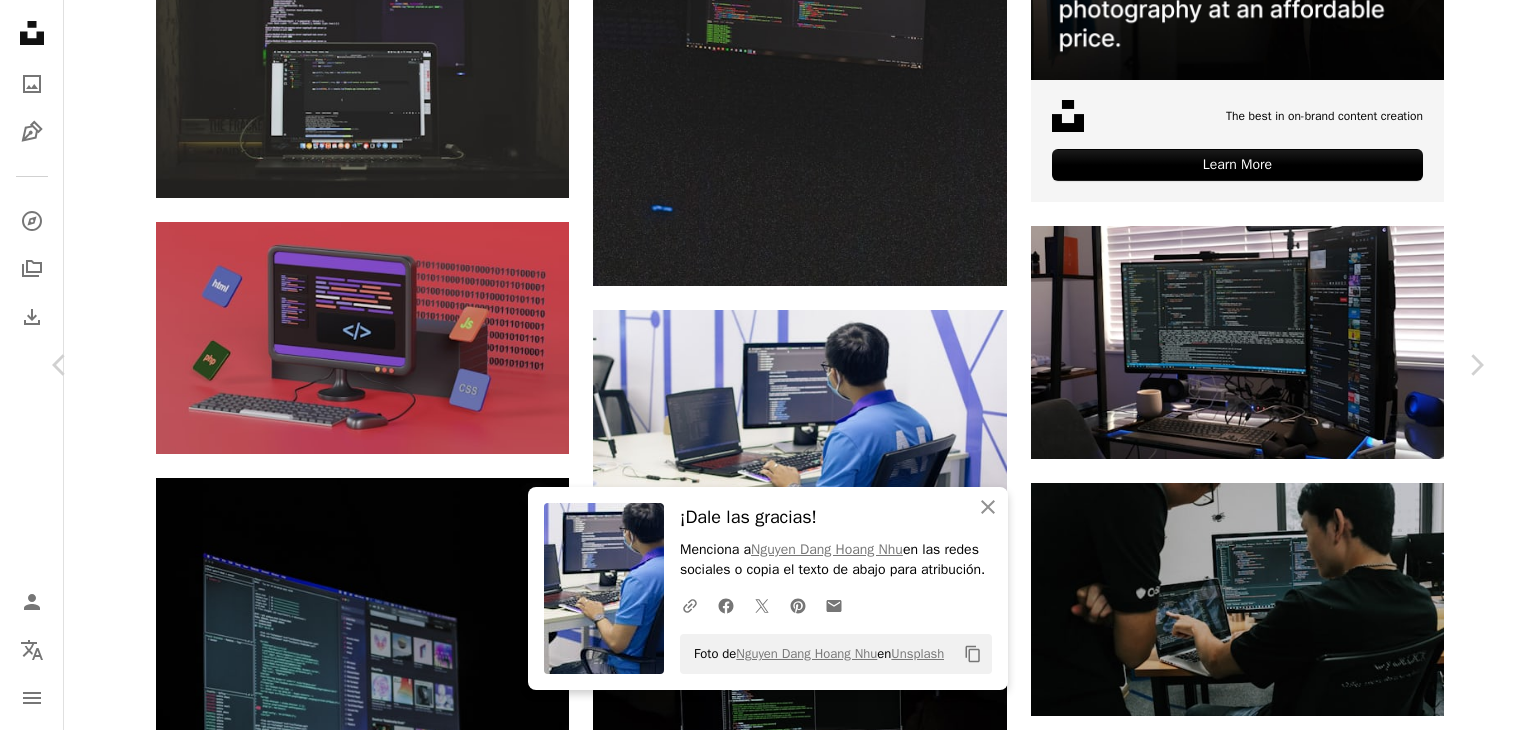 click on "An X shape Chevron left Chevron right An X shape Cerrar ¡Dale las gracias! Menciona a [PERSON] en las redes sociales o copia el texto de abajo para atribución. A URL sharing icon (chains) Facebook icon X (formerly Twitter) icon Pinterest icon An envelope Foto de [PERSON] en Unsplash
Copy content Tai Bui Disponible para contratación A checkmark inside of a circle A heart A plus sign Descargar gratis Chevron down Zoom in Visualizaciones 3.517.872 Descargas 4869 Presentado en Fotos A forward-right arrow Compartir Info icon Información More Actions A map marker Hồ Chí Minh, Việt Nam Calendar outlined Publicado el 21 de octubre de 2021 Camera SONY, ILCE-6000 Safety Uso gratuito bajo la Licencia Unsplash café codificación manzana código minimalista MacBook decoración del hogar Oficina en casa Samsung MacBook Pro Configuración del escritorio arreglo estación de trabajo Logitech ordenador portátil gris electrónica pantalla televisión Fondos de pantalla HD  |" at bounding box center [768, 3841] 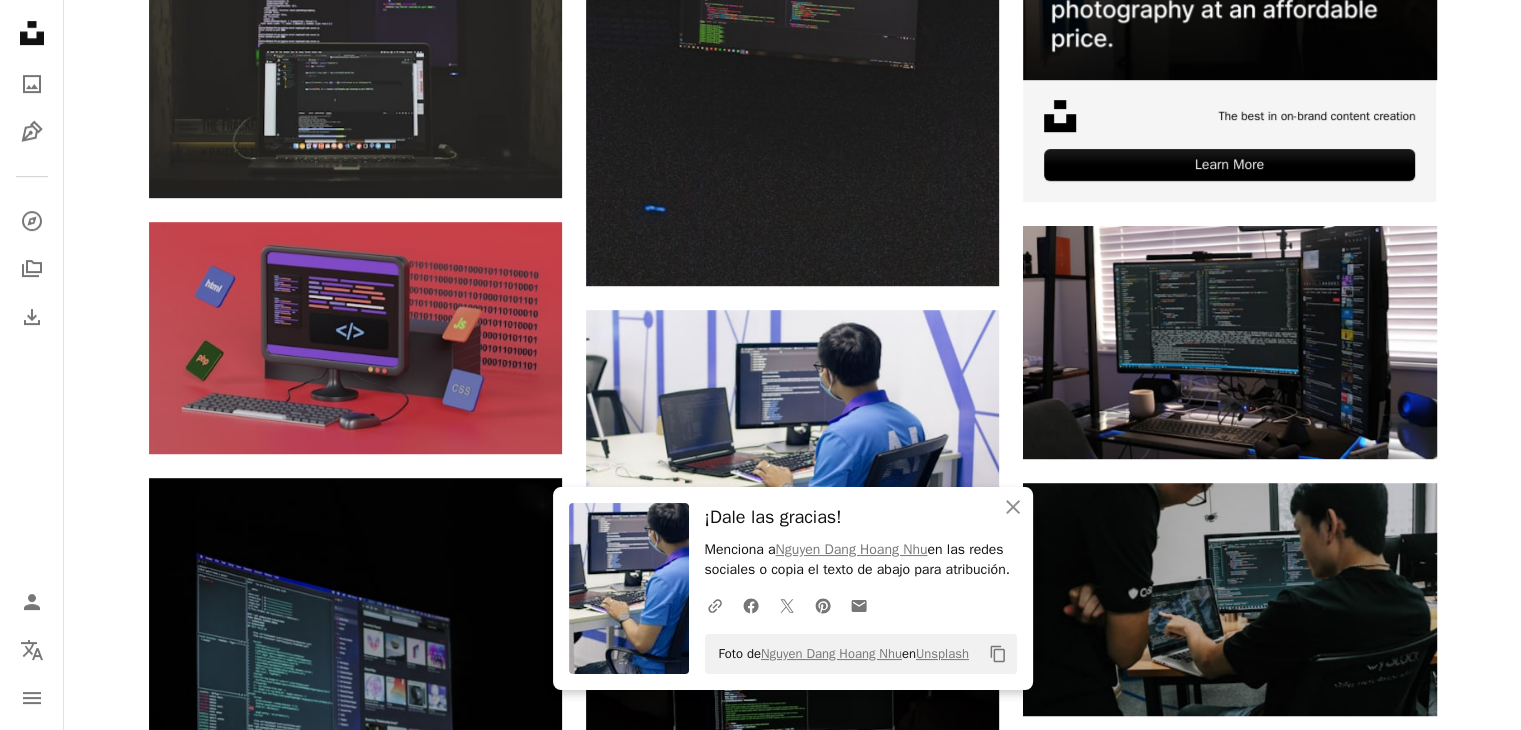 drag, startPoint x: 1520, startPoint y: 225, endPoint x: 1519, endPoint y: 275, distance: 50.01 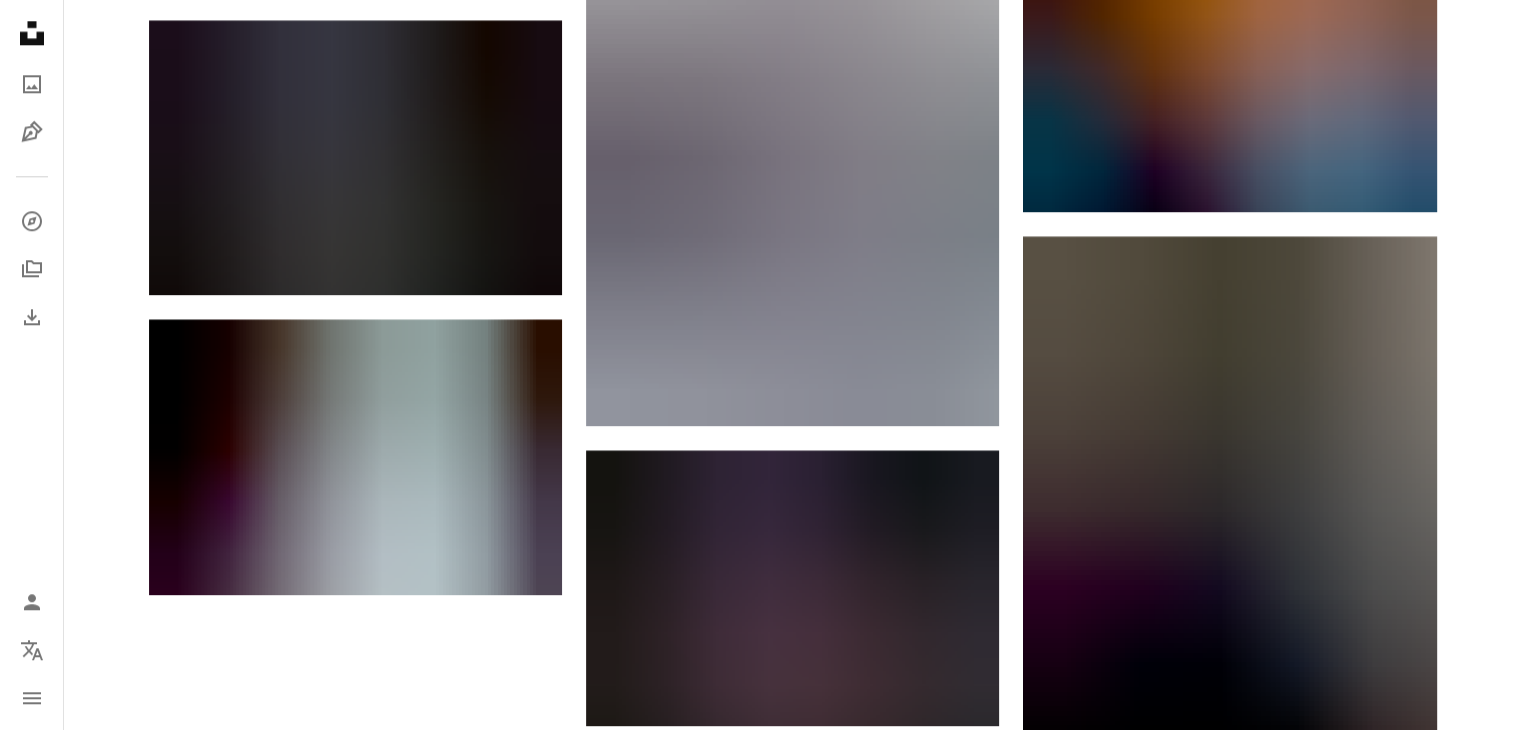 scroll, scrollTop: 2208, scrollLeft: 0, axis: vertical 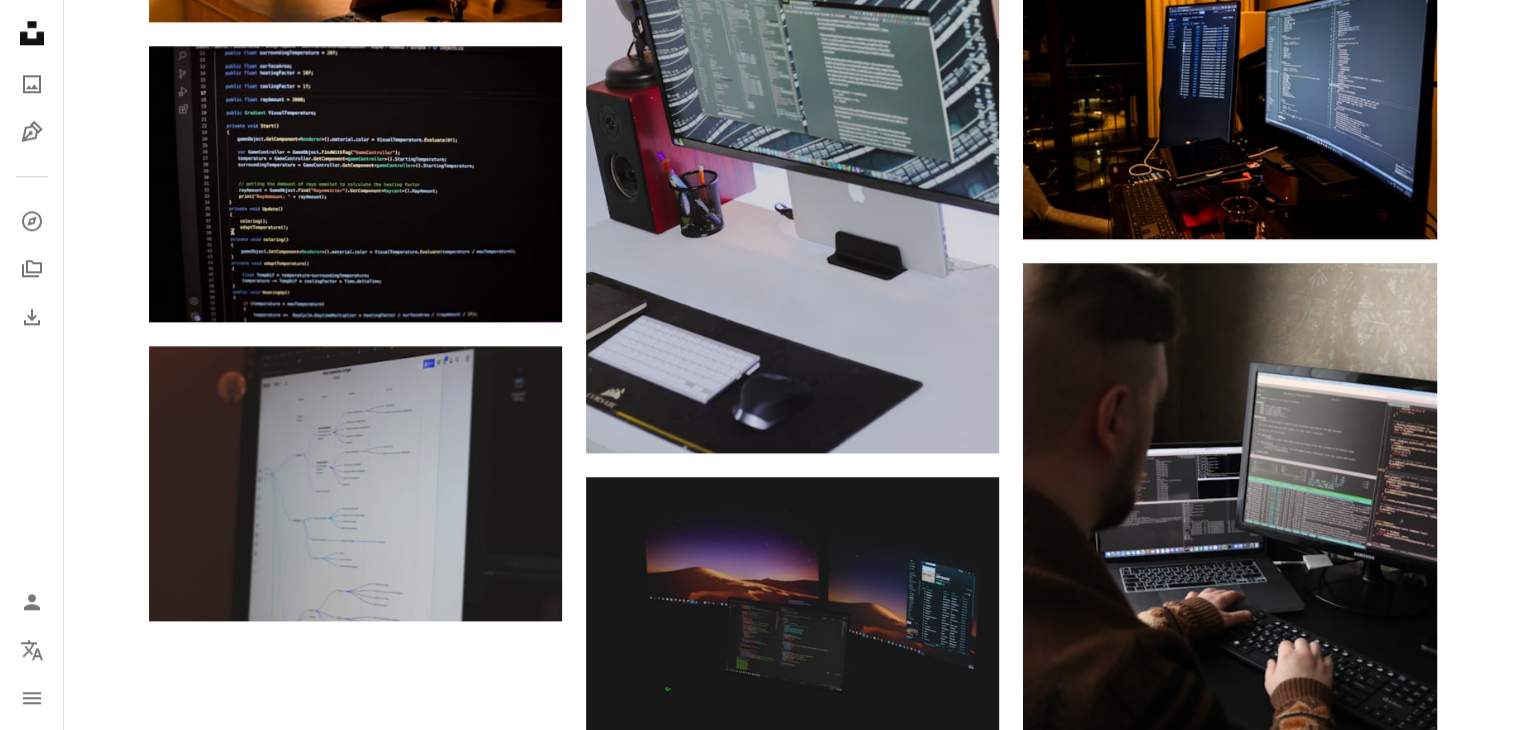 click on "Cargar más" at bounding box center (793, 1263) 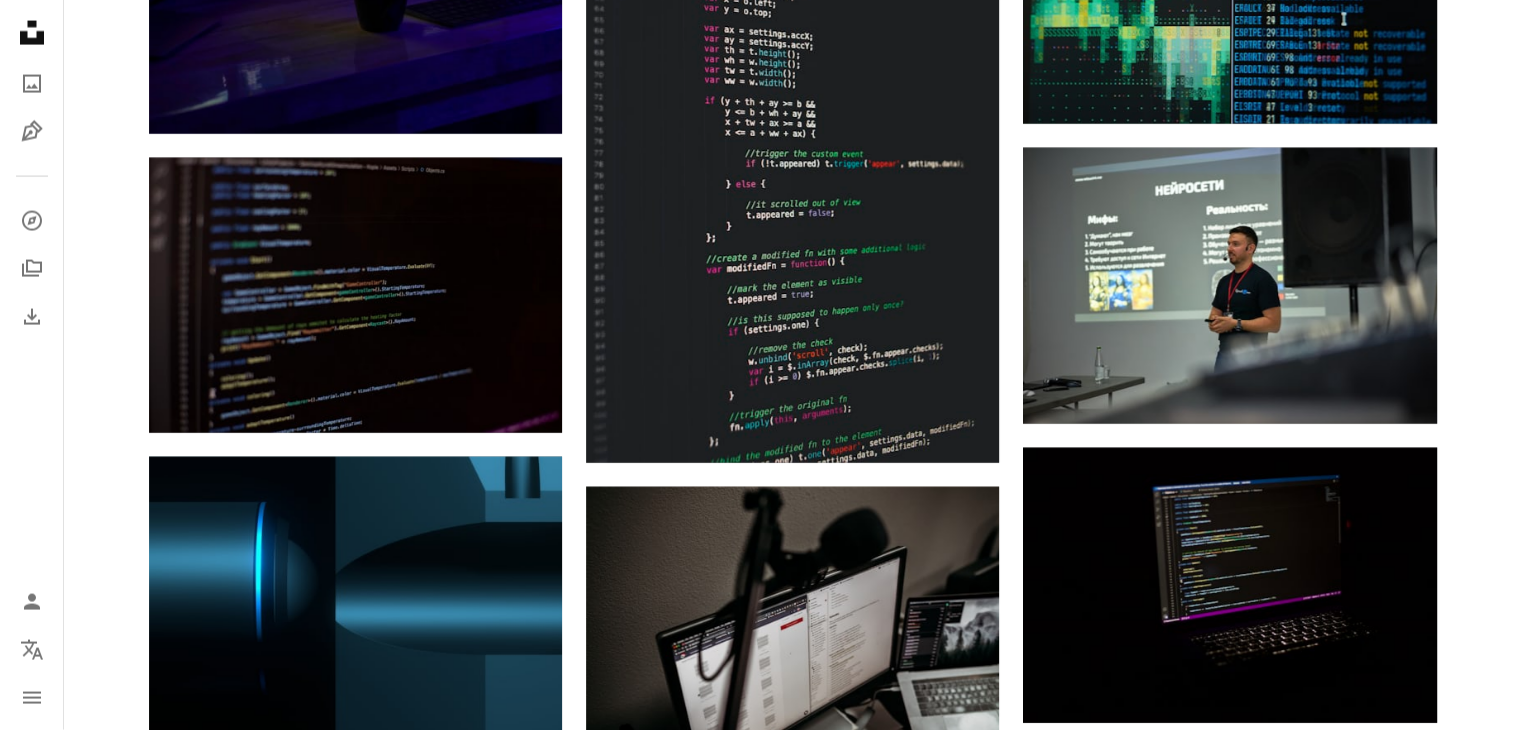 scroll, scrollTop: 12327, scrollLeft: 0, axis: vertical 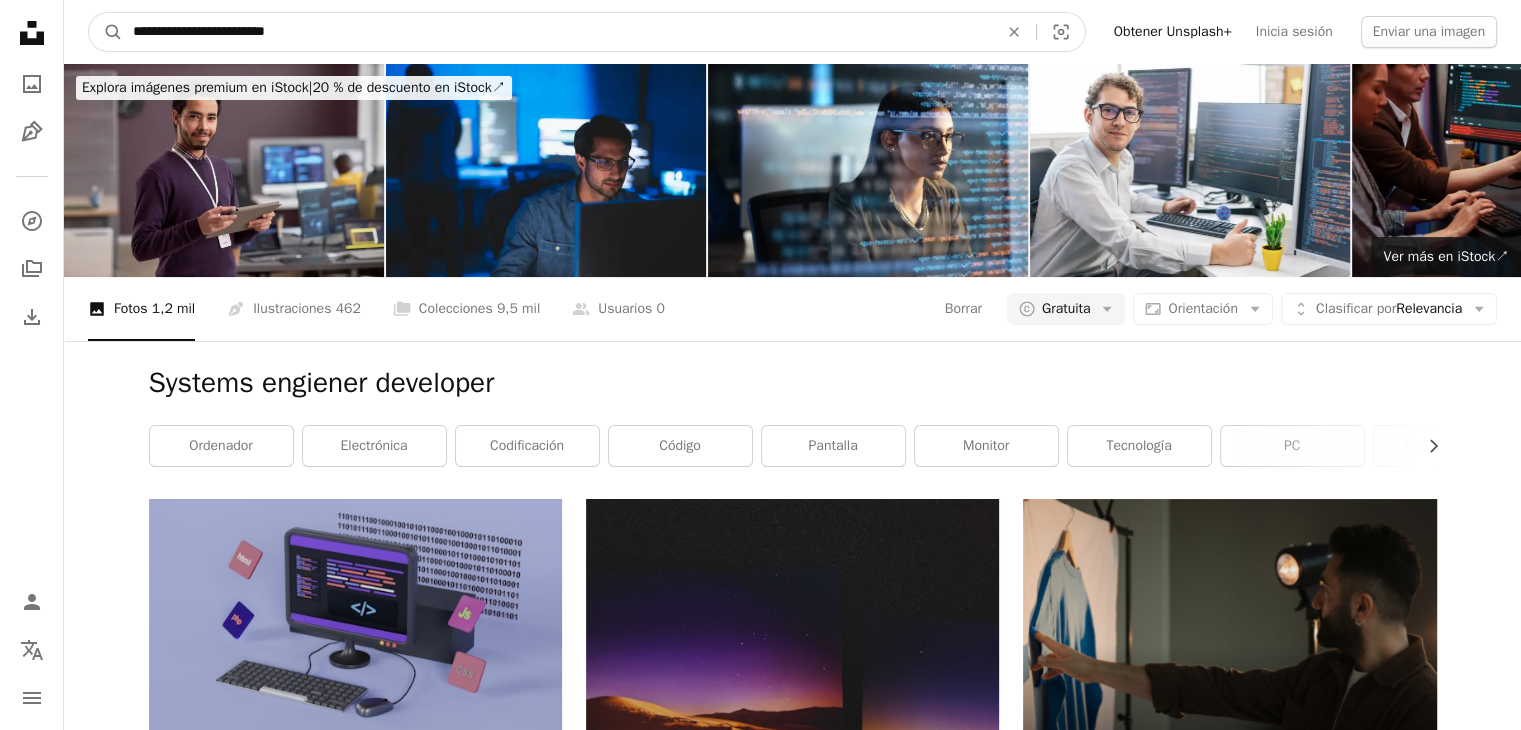 click on "**********" at bounding box center [557, 32] 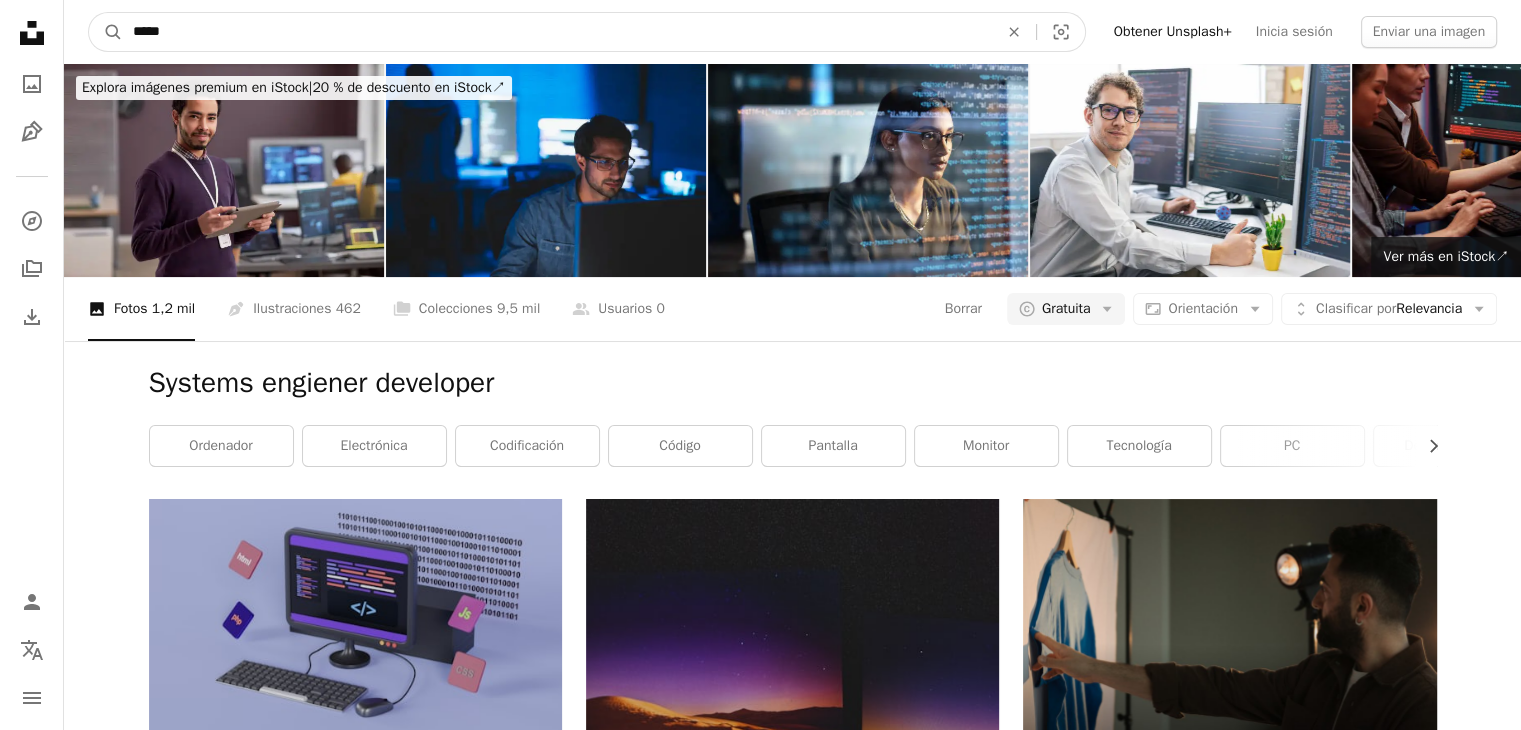 type on "******" 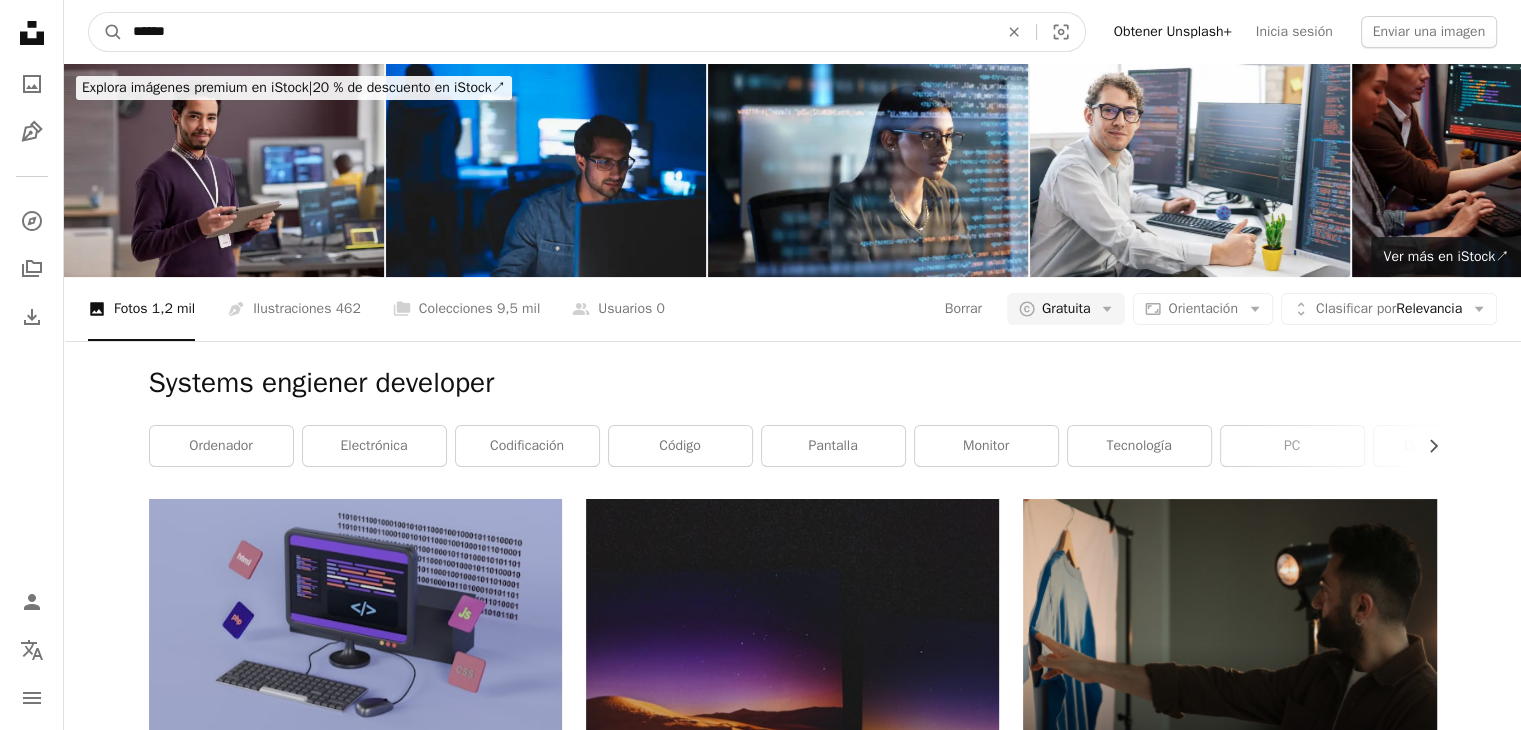 click on "A magnifying glass" at bounding box center [106, 32] 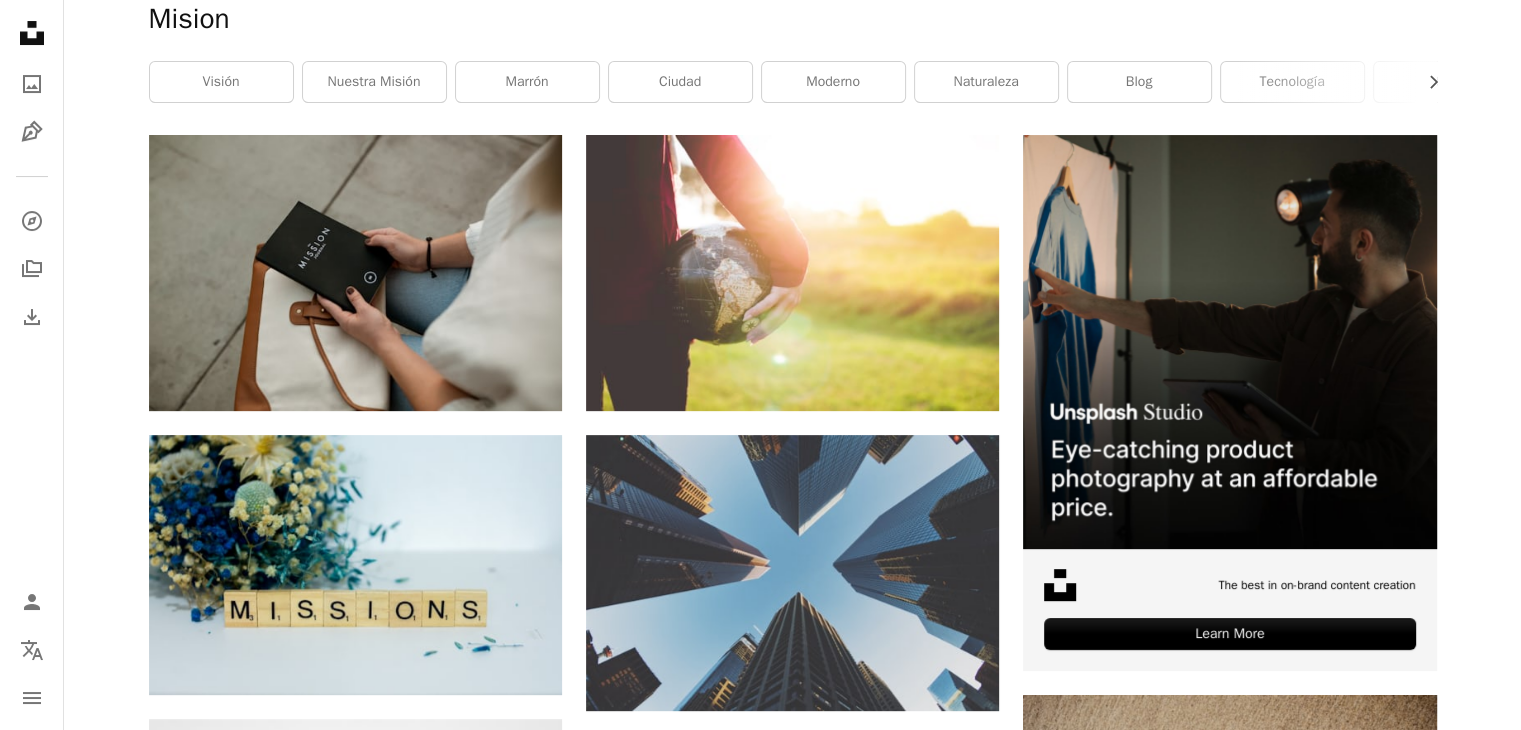scroll, scrollTop: 0, scrollLeft: 0, axis: both 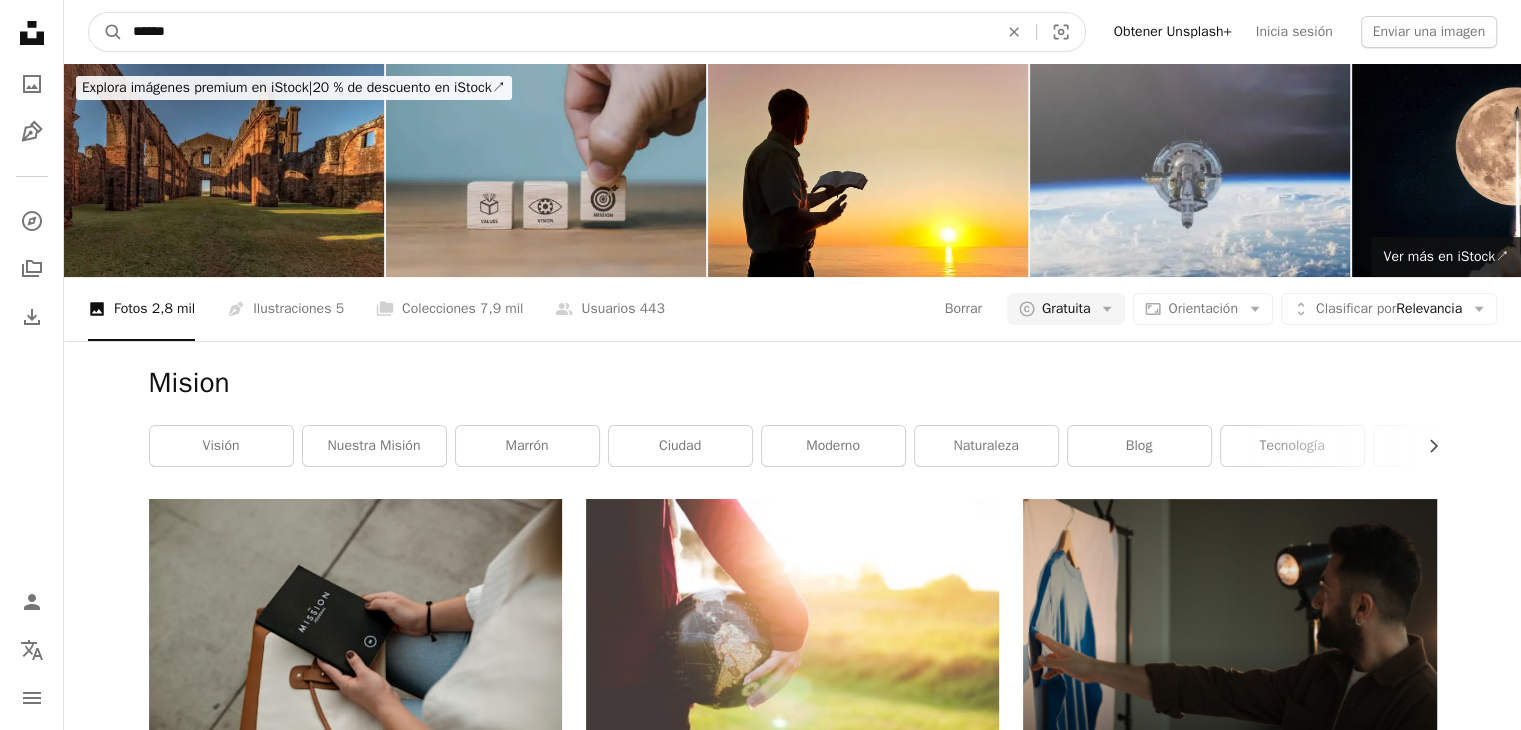 click on "******" at bounding box center (557, 32) 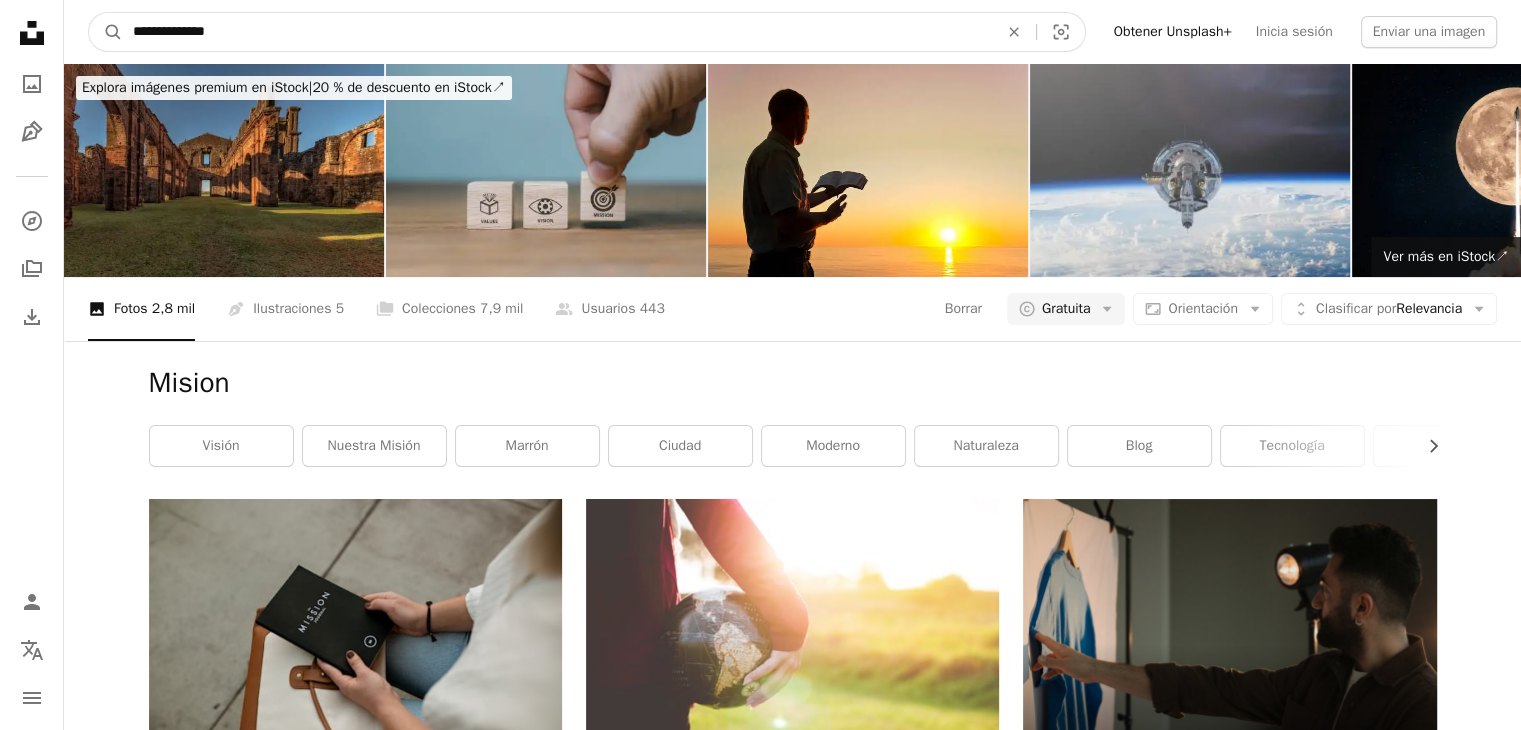 type on "**********" 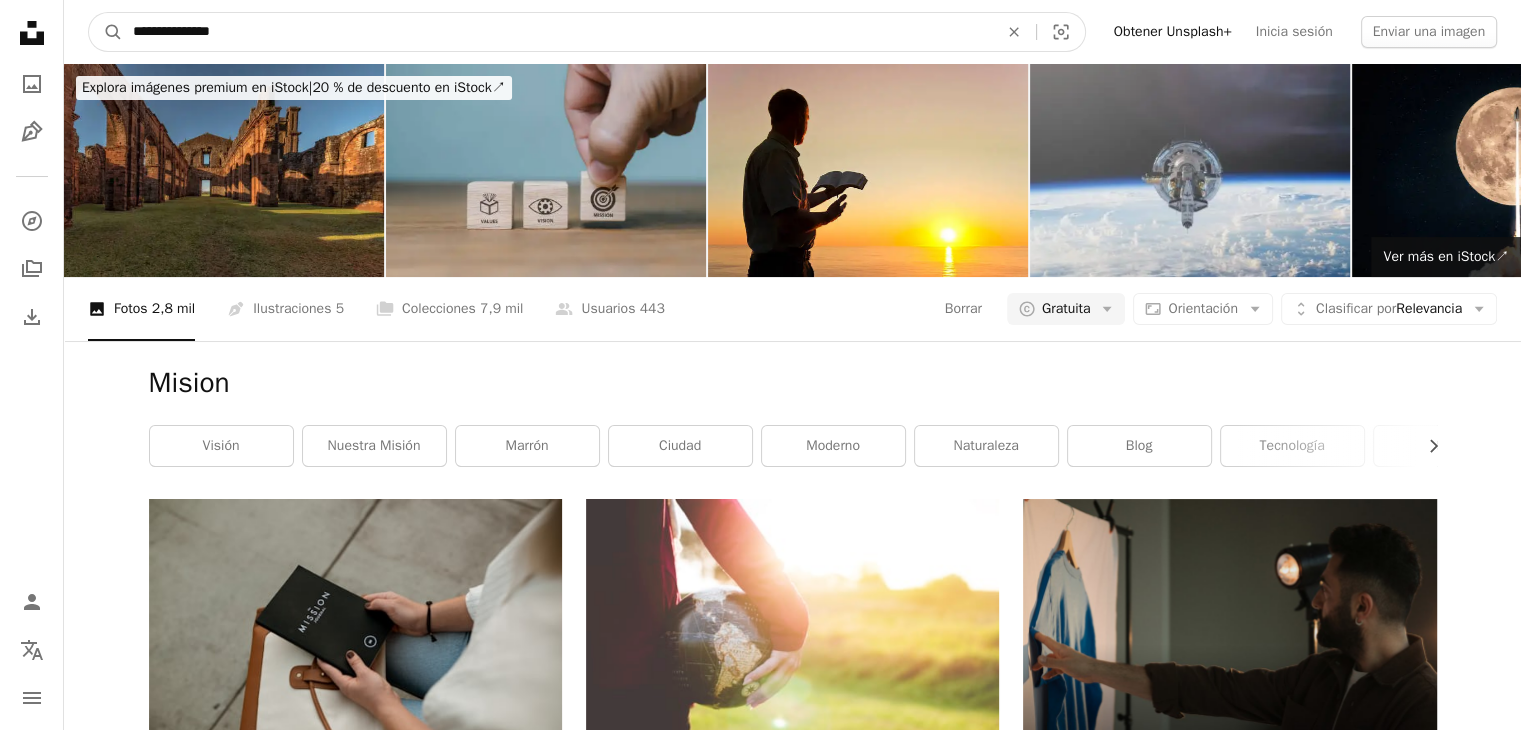 click on "A magnifying glass" at bounding box center (106, 32) 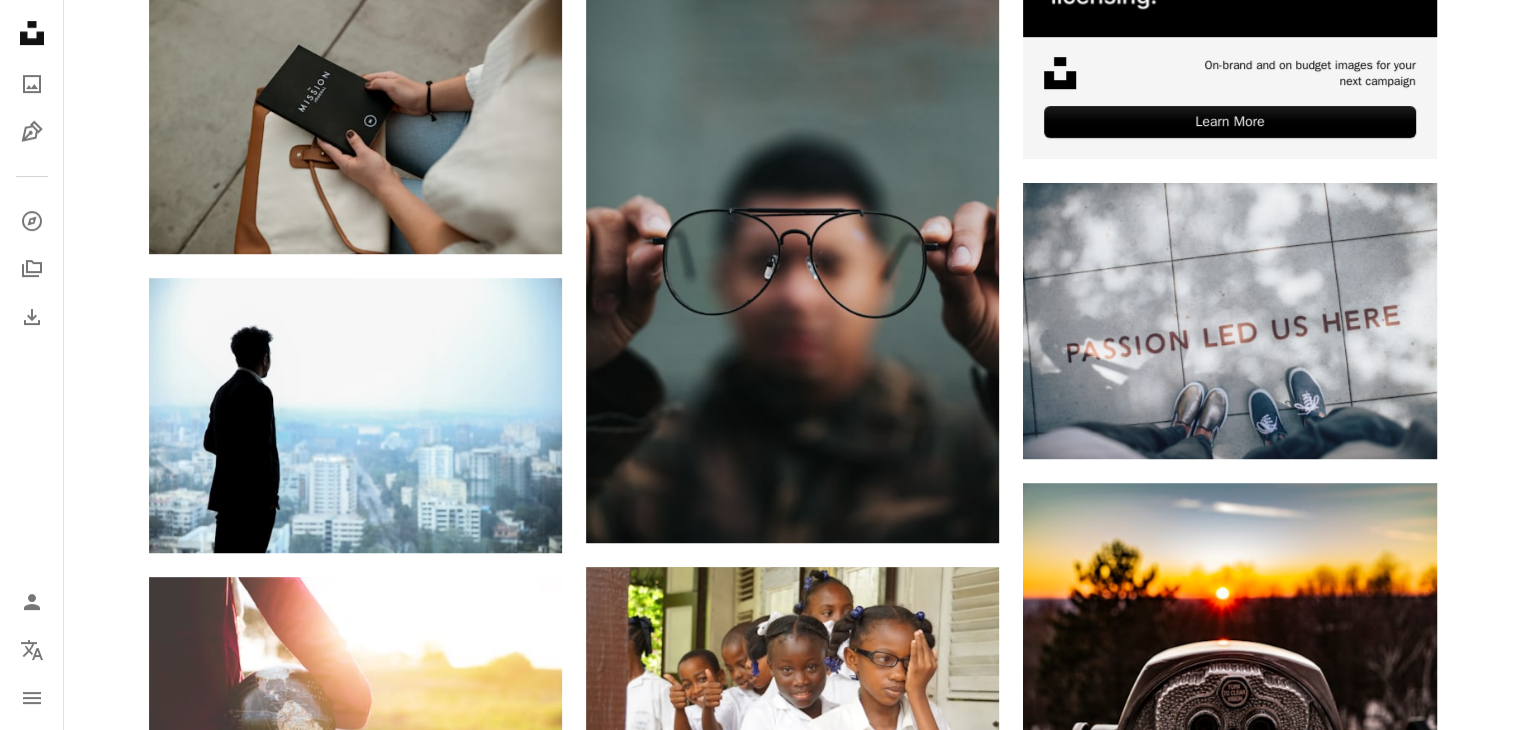 scroll, scrollTop: 868, scrollLeft: 0, axis: vertical 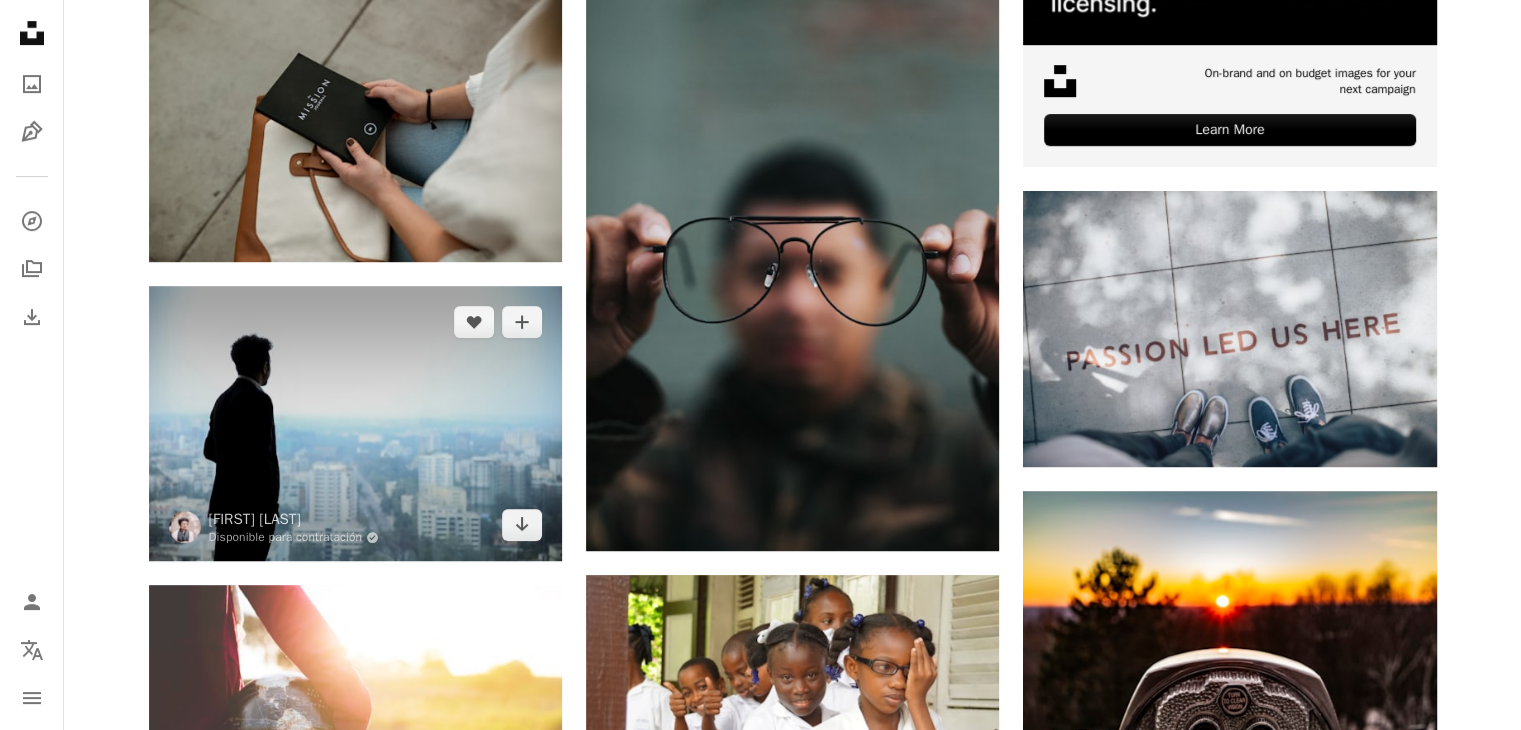 click at bounding box center [355, 423] 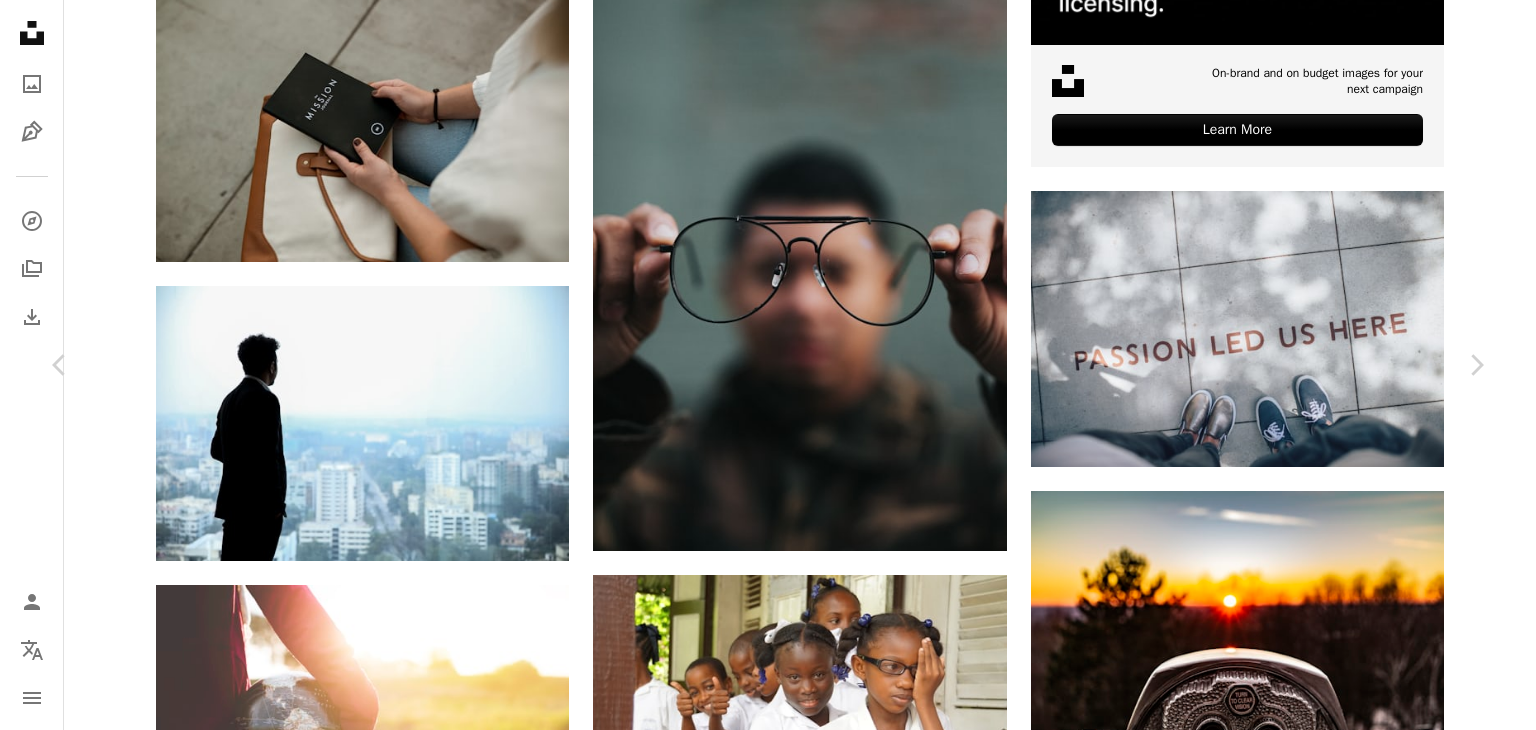 click on "Descargar gratis" at bounding box center (1280, 3486) 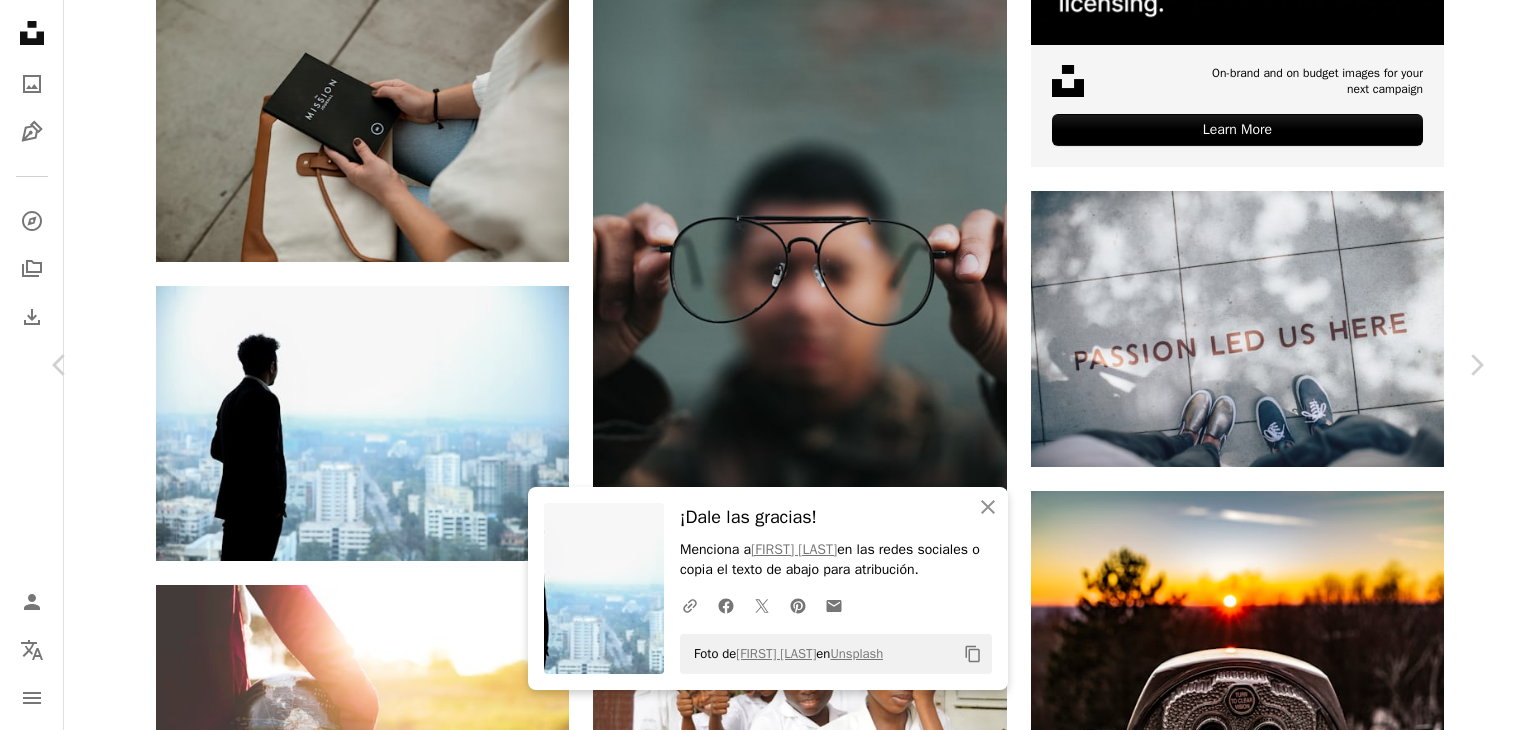 click on "[FIRST] [LAST]" at bounding box center (768, 3804) 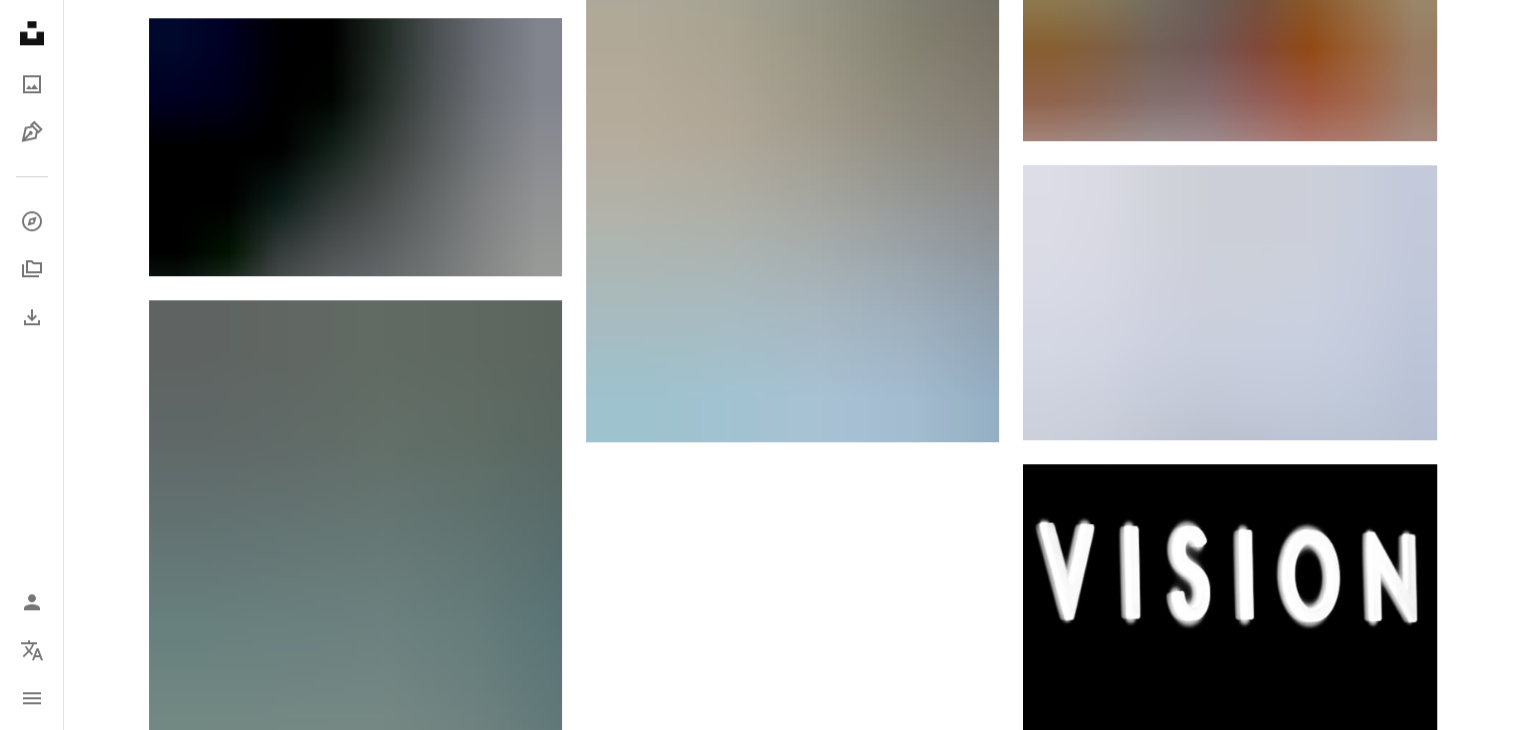 scroll, scrollTop: 2655, scrollLeft: 0, axis: vertical 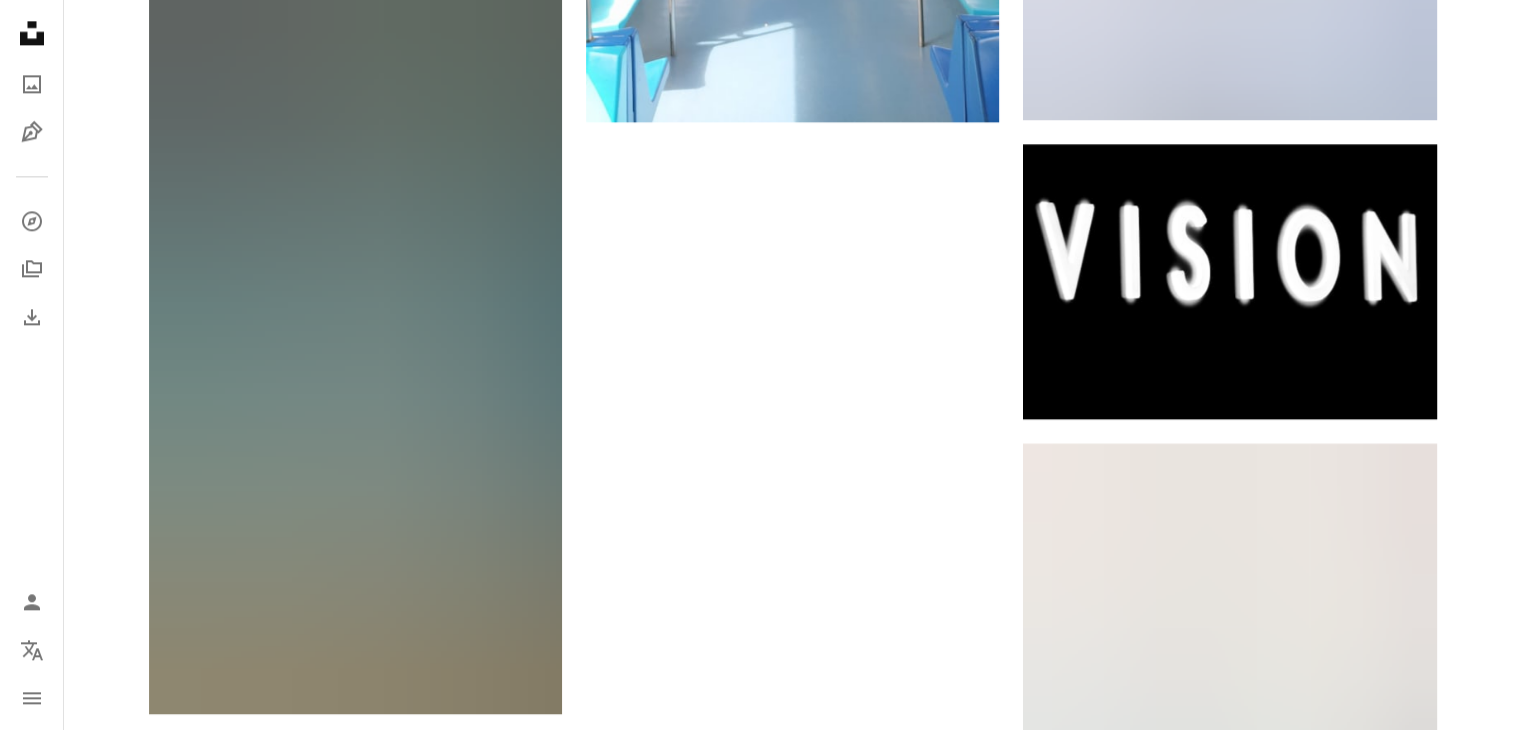click at bounding box center (792, 758) 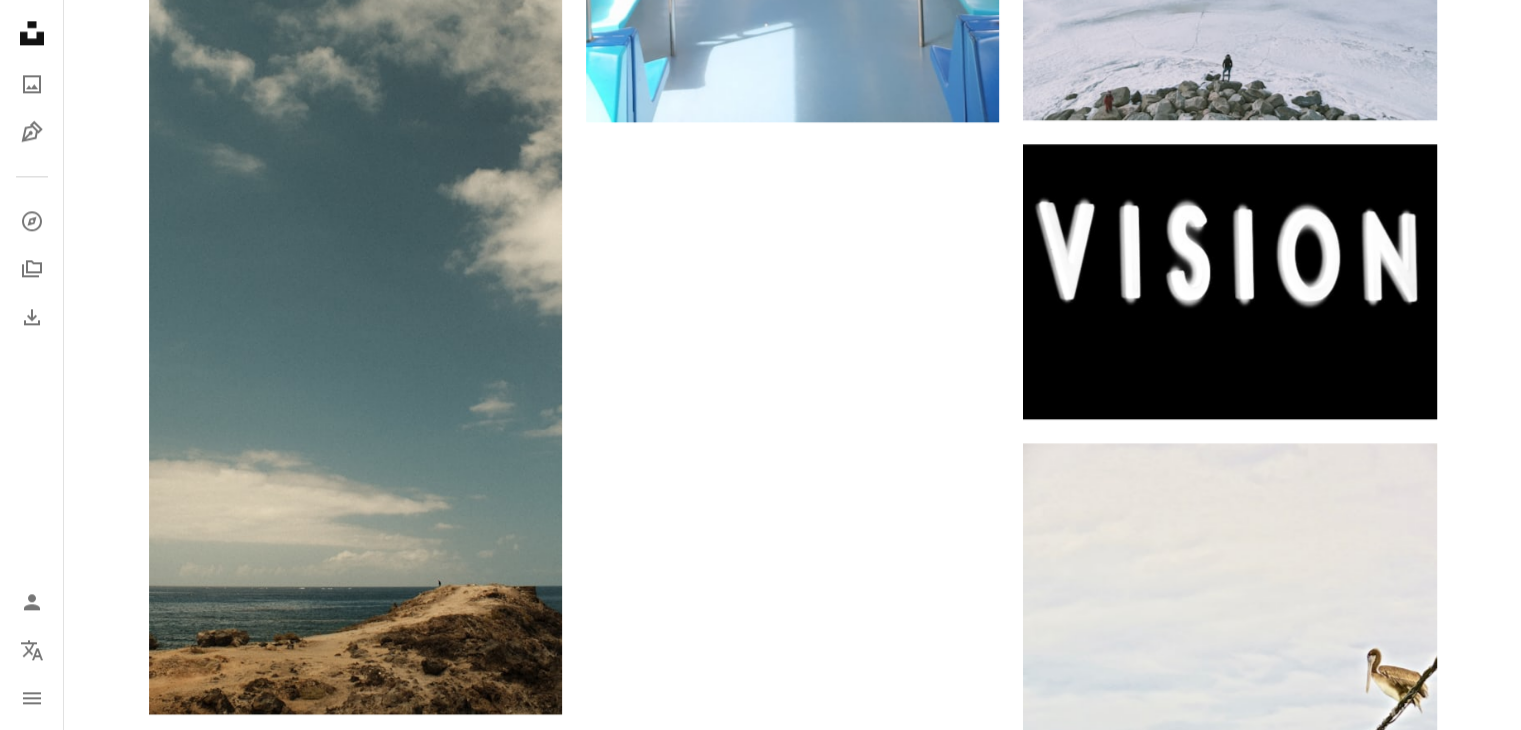 click on "Cargar más" at bounding box center (793, 814) 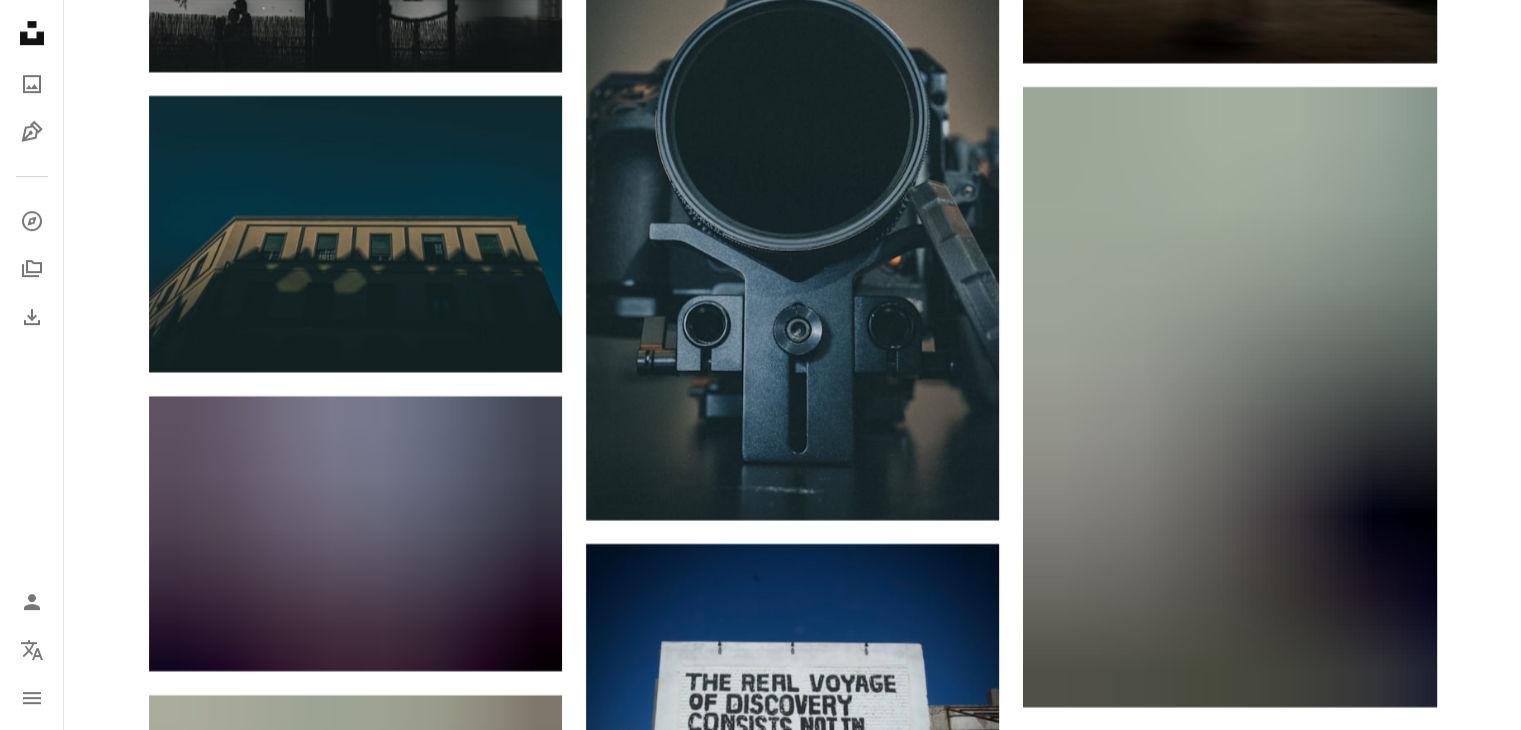 scroll, scrollTop: 16495, scrollLeft: 0, axis: vertical 